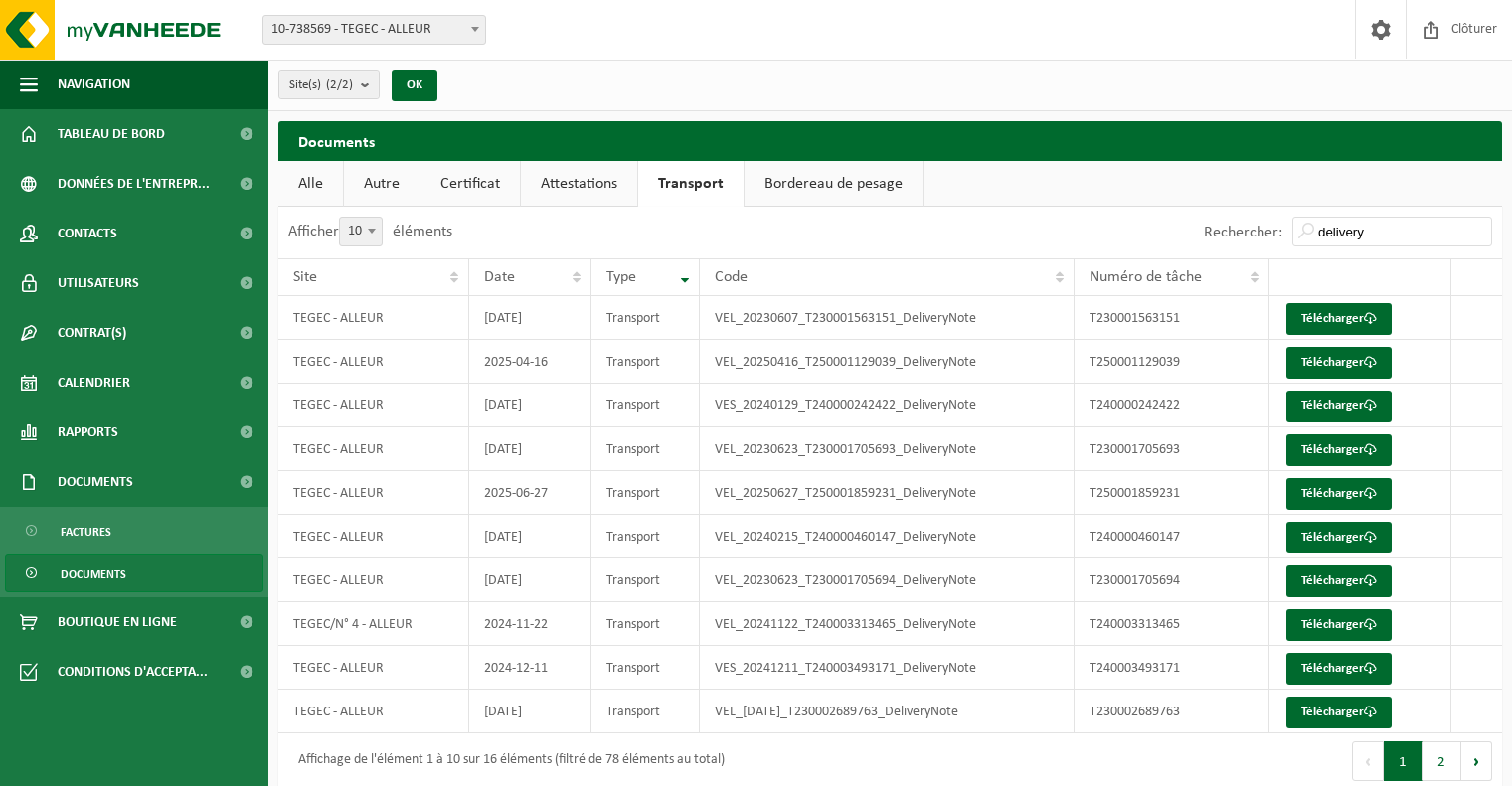scroll, scrollTop: 19, scrollLeft: 0, axis: vertical 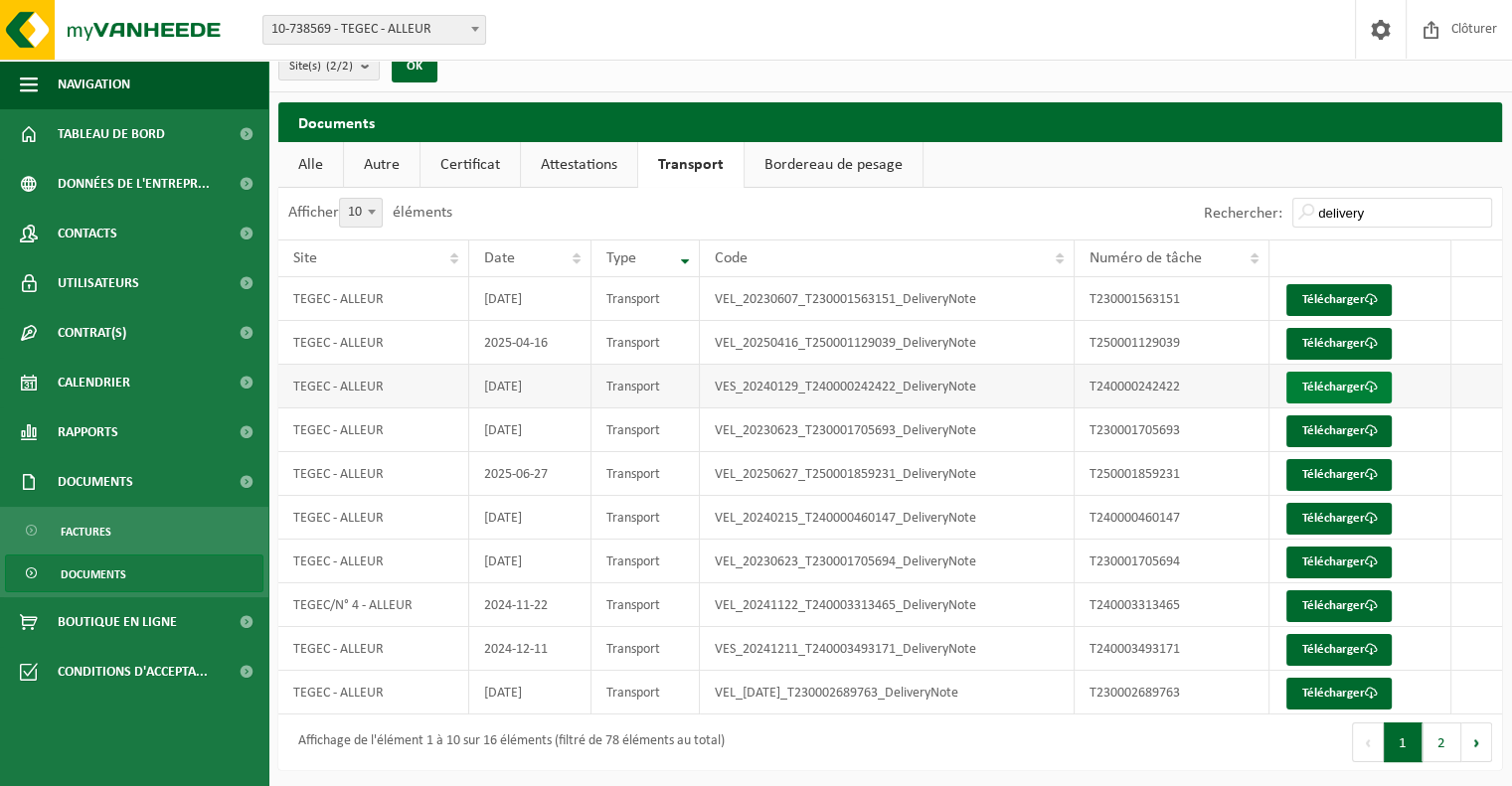 click on "Télécharger" at bounding box center [1339, 388] 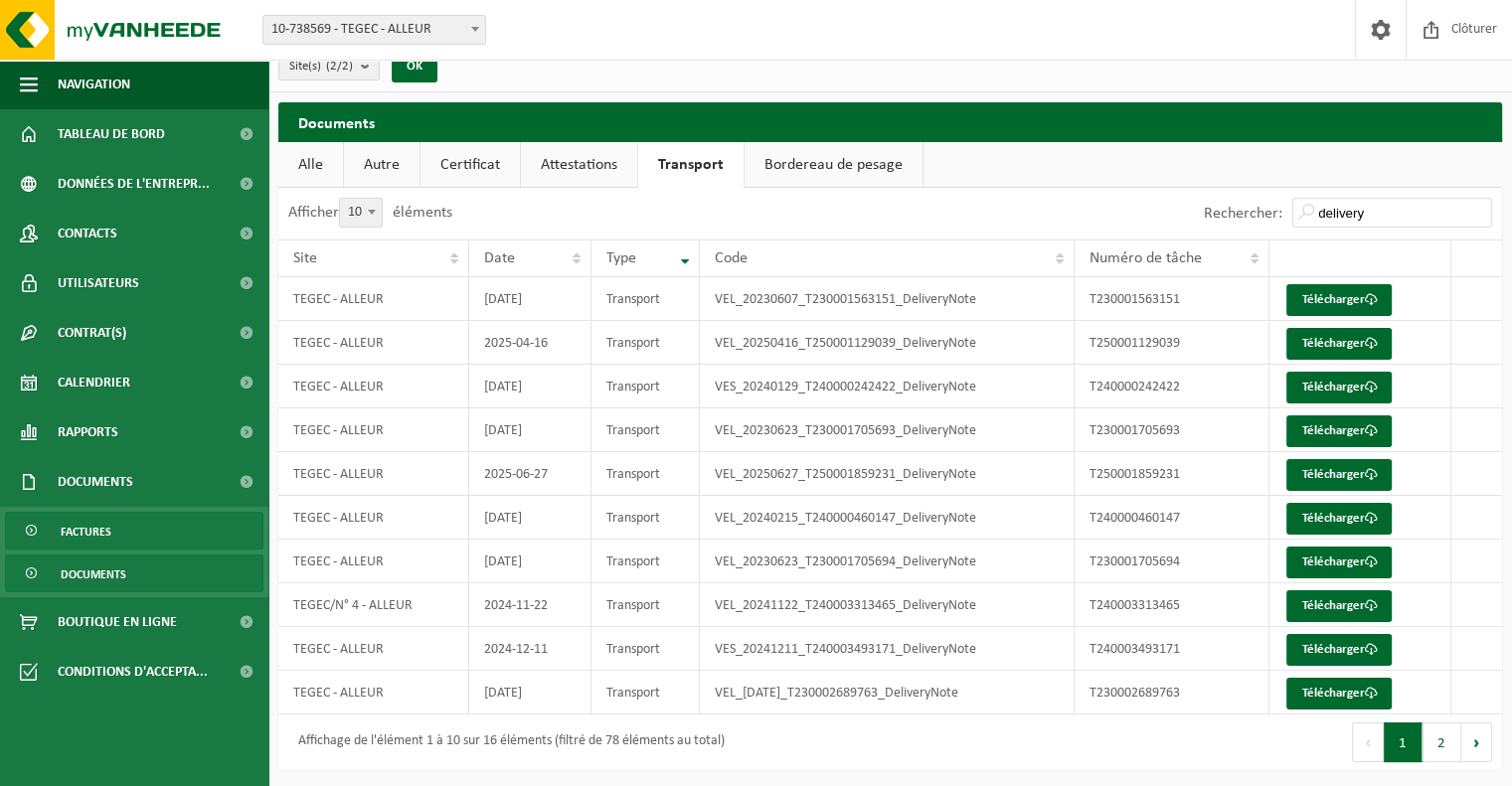 click on "Factures" at bounding box center (85, 532) 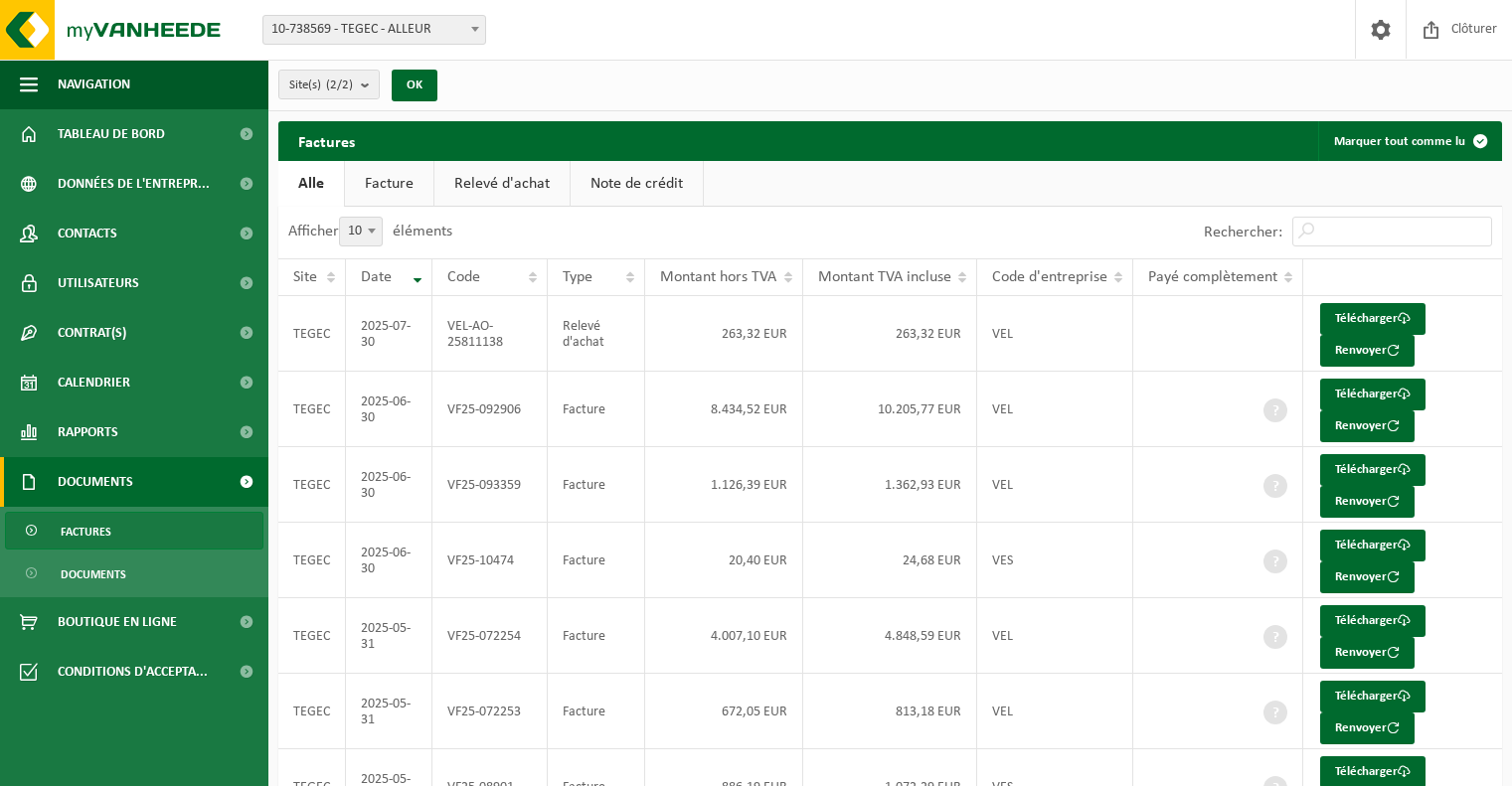 scroll, scrollTop: 0, scrollLeft: 0, axis: both 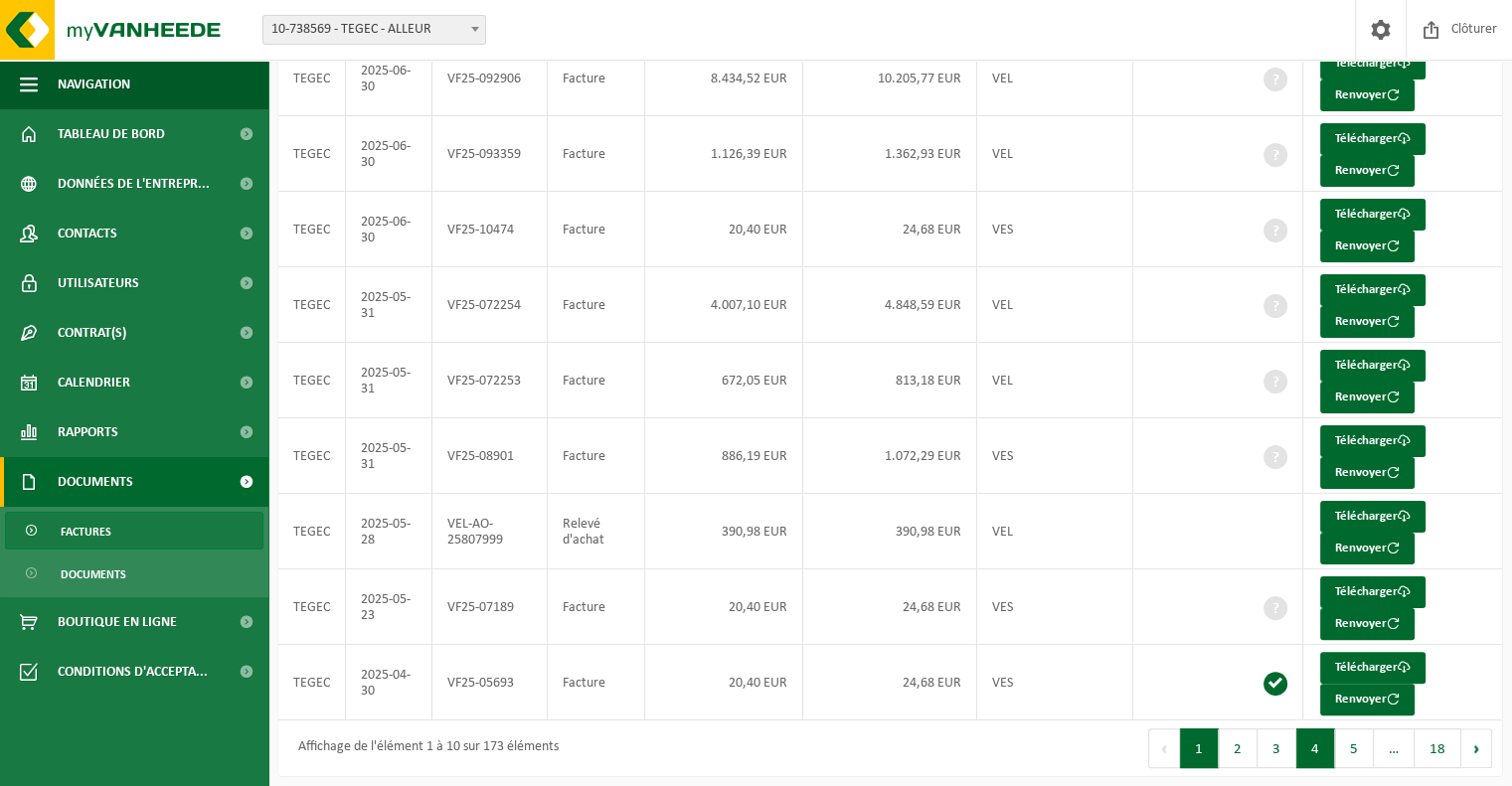click on "4" at bounding box center (1315, 748) 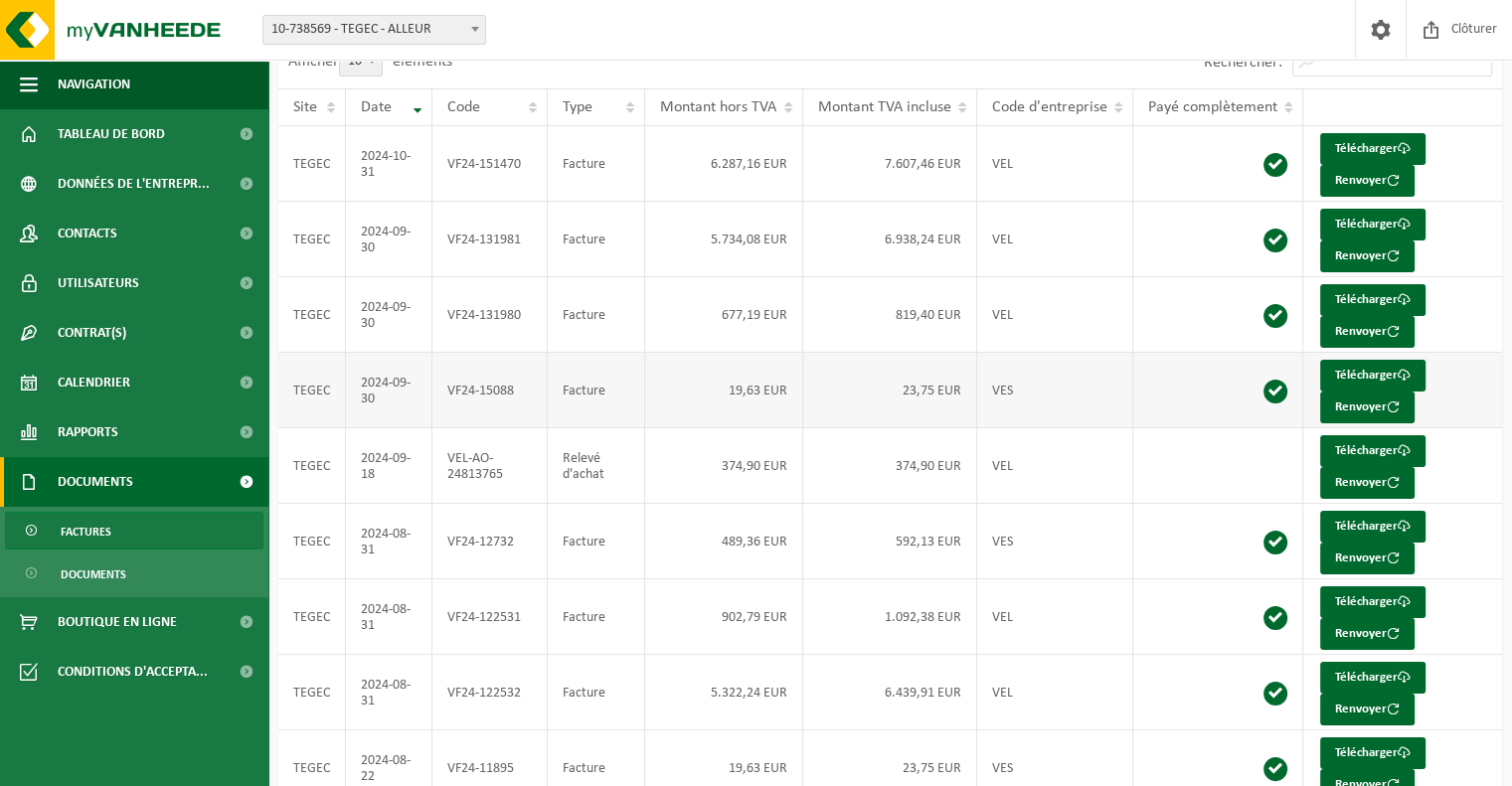 scroll, scrollTop: 0, scrollLeft: 0, axis: both 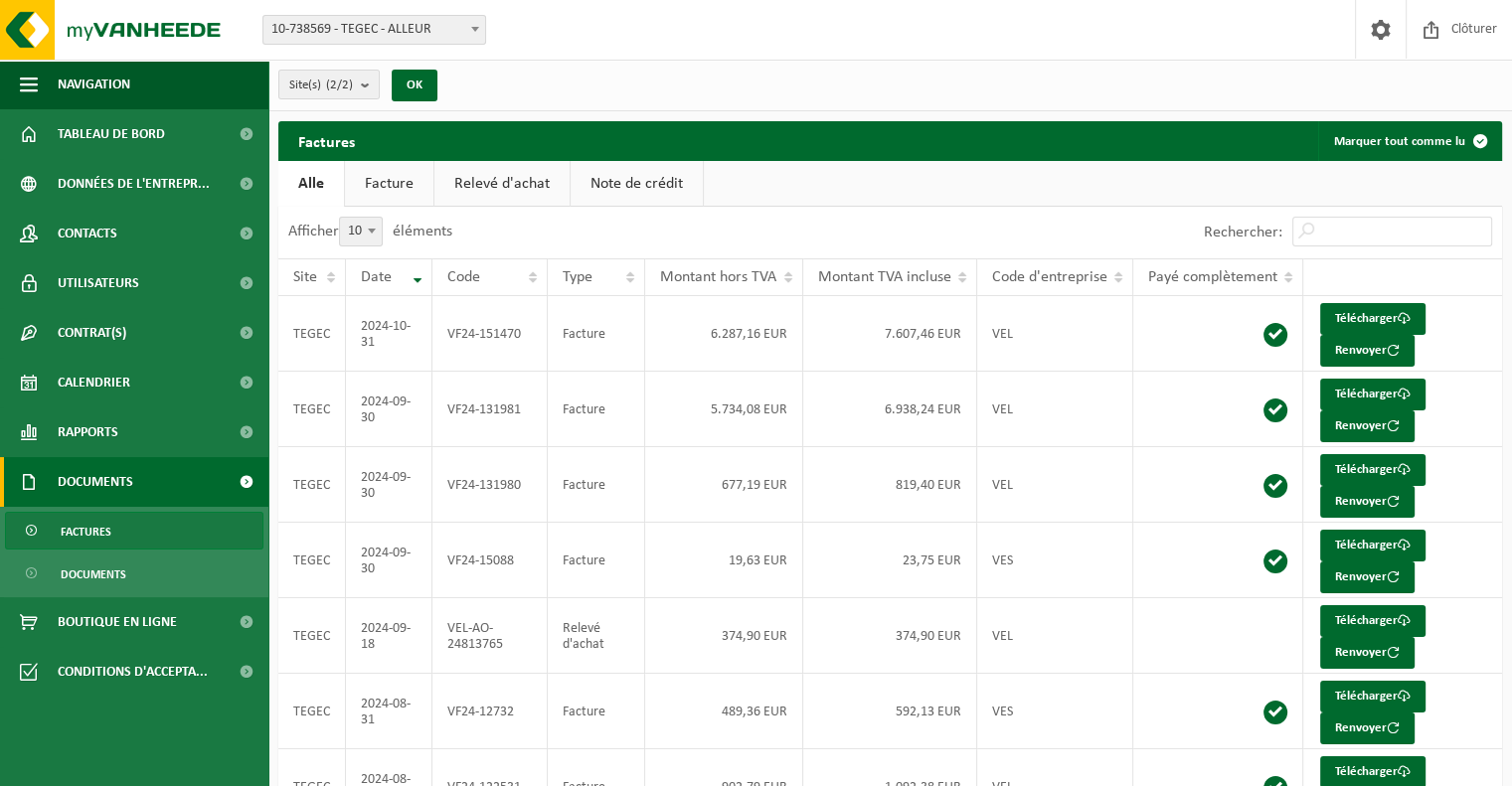 click on "Facture" at bounding box center [389, 184] 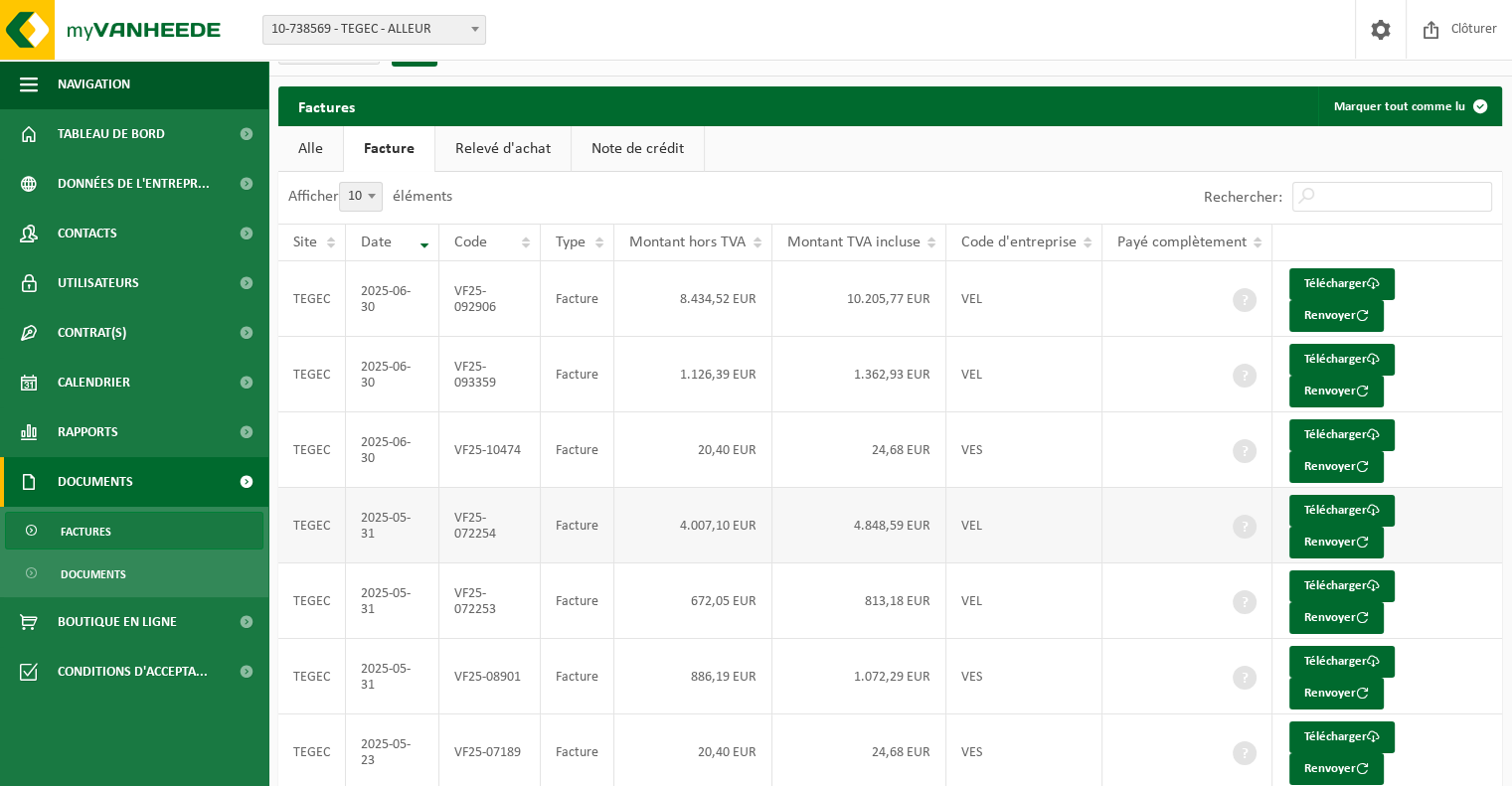 scroll, scrollTop: 0, scrollLeft: 0, axis: both 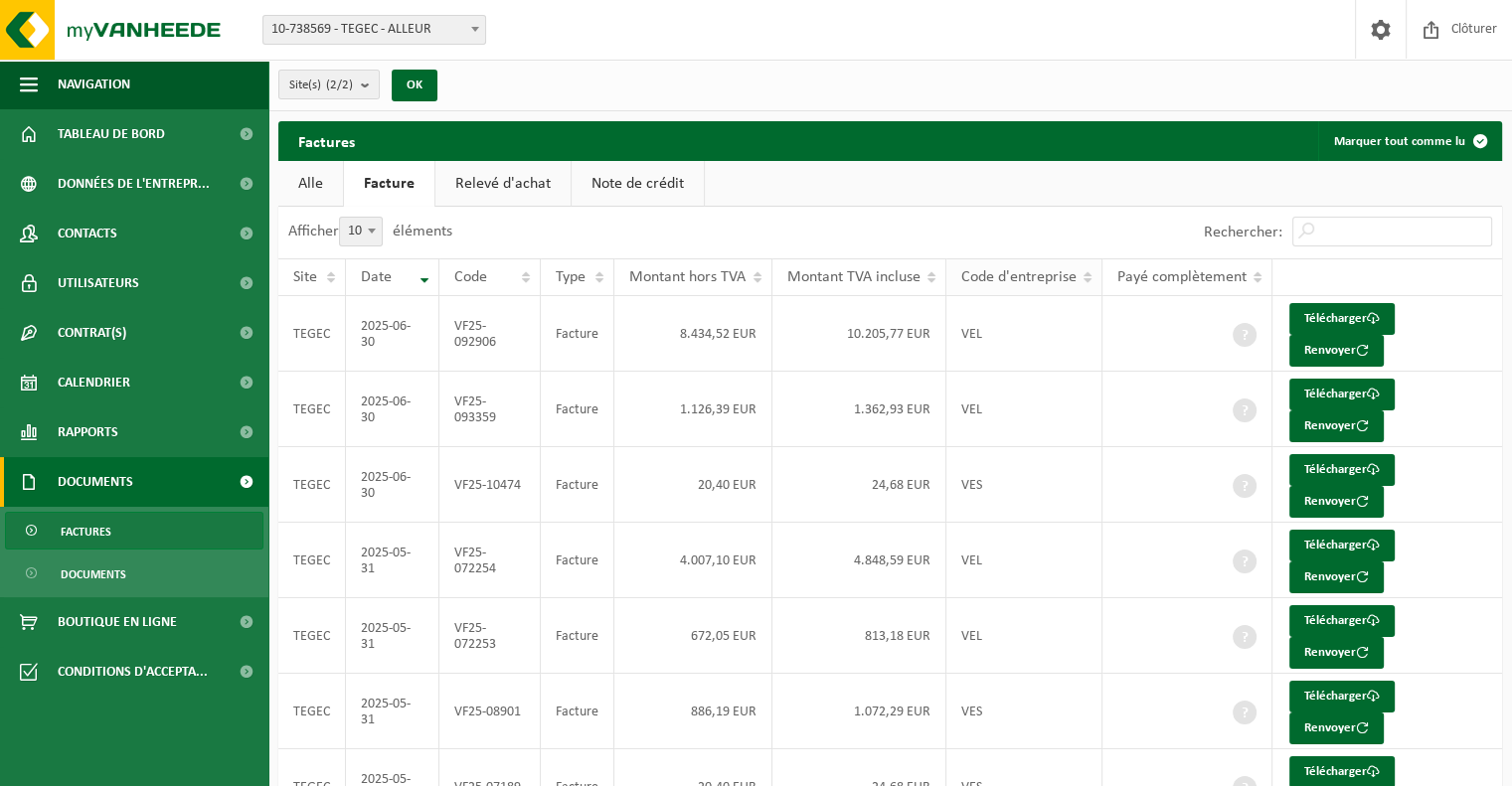 click on "Code d'entreprise" at bounding box center (1024, 277) 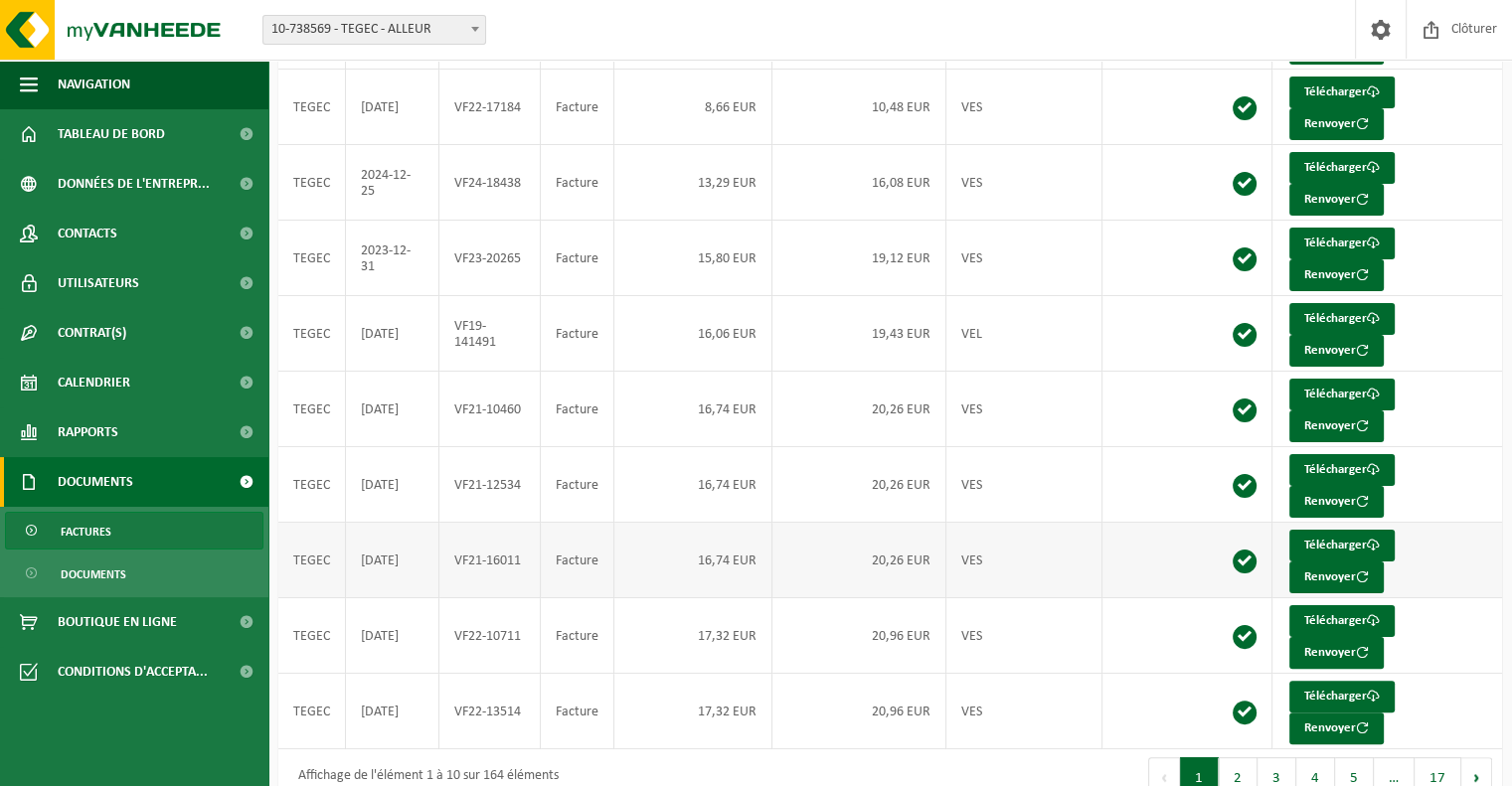 scroll, scrollTop: 331, scrollLeft: 0, axis: vertical 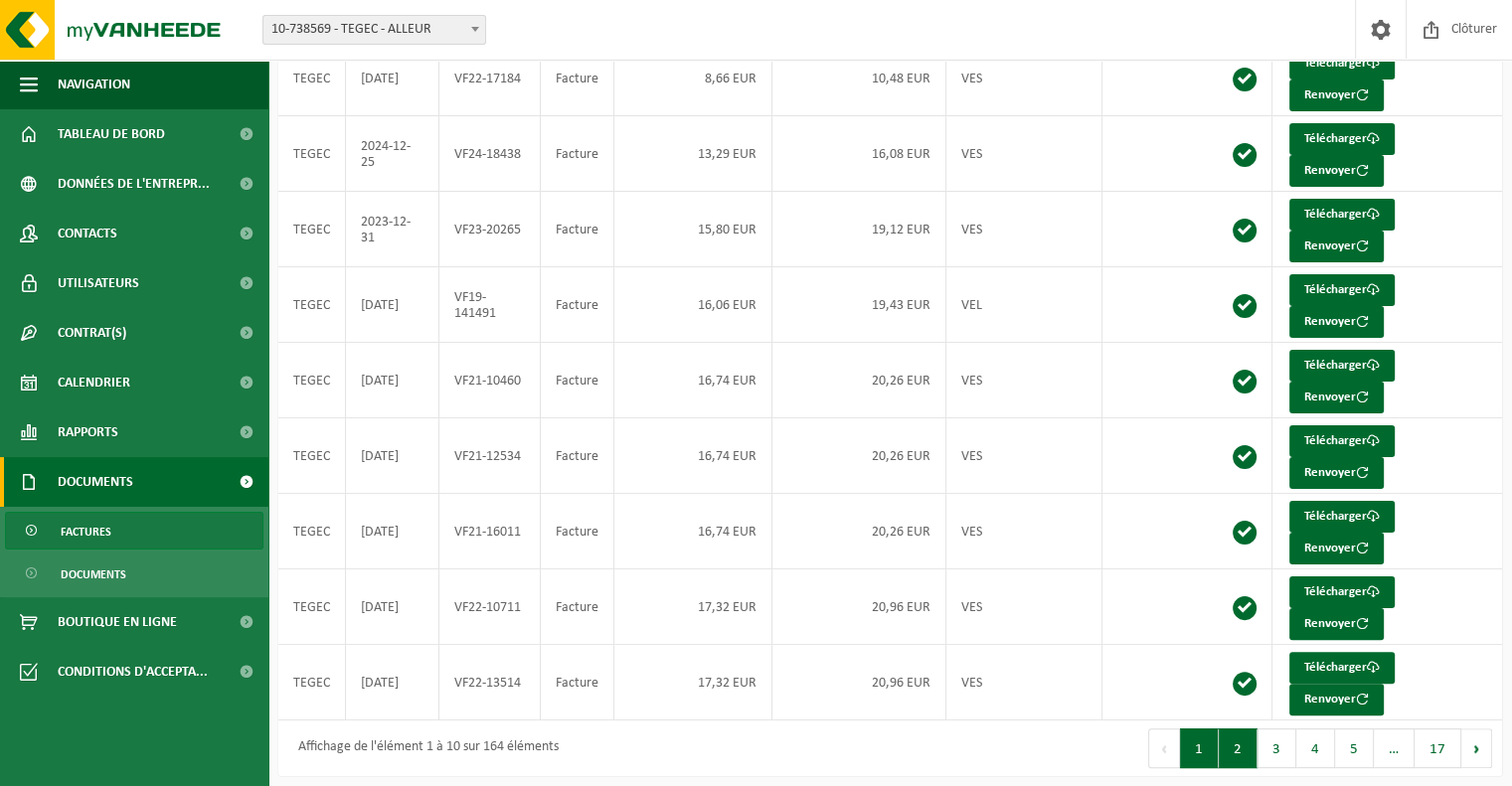 click on "2" at bounding box center (1238, 748) 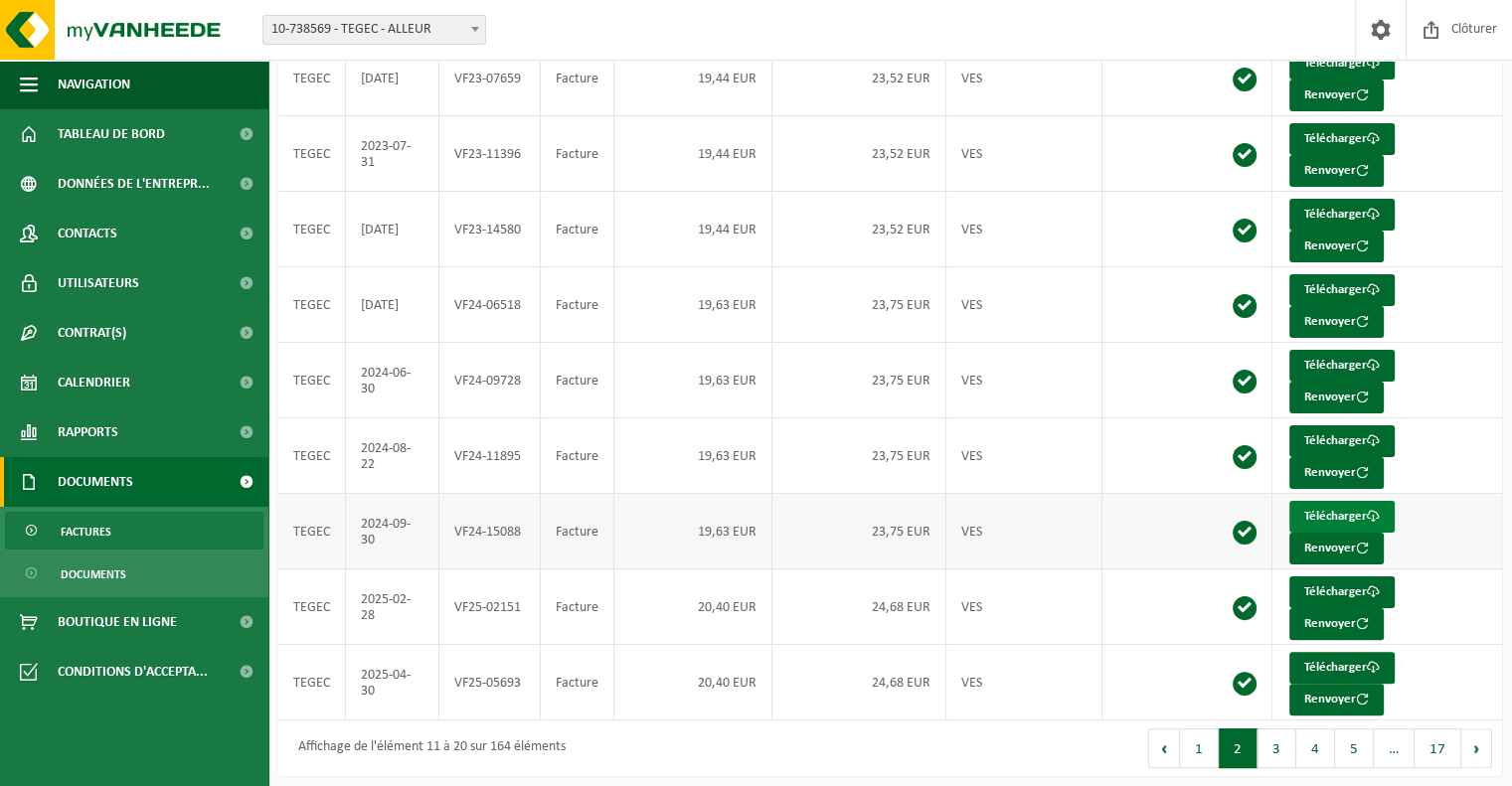 click on "Télécharger" at bounding box center [1342, 517] 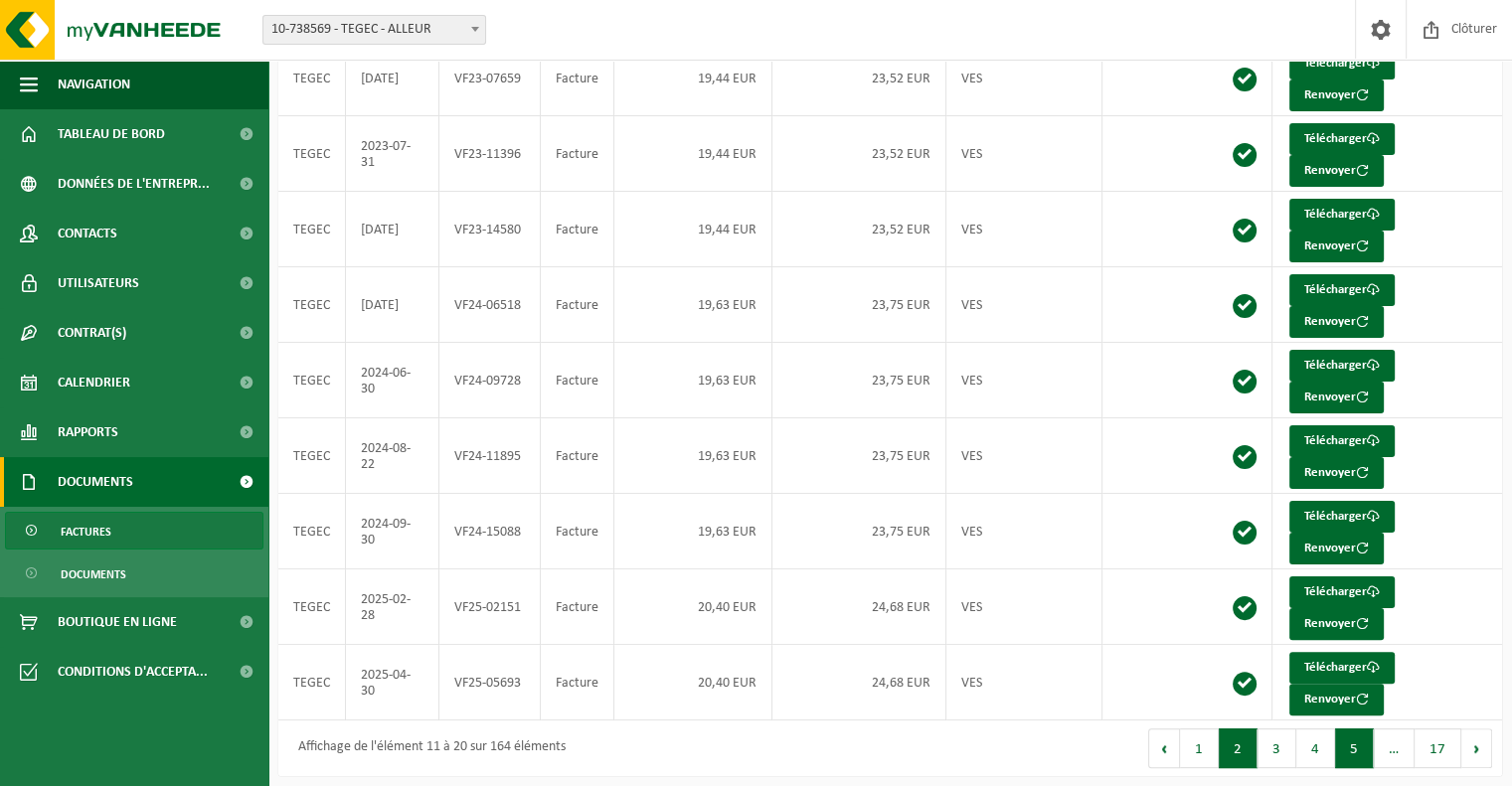 click on "5" at bounding box center [1354, 748] 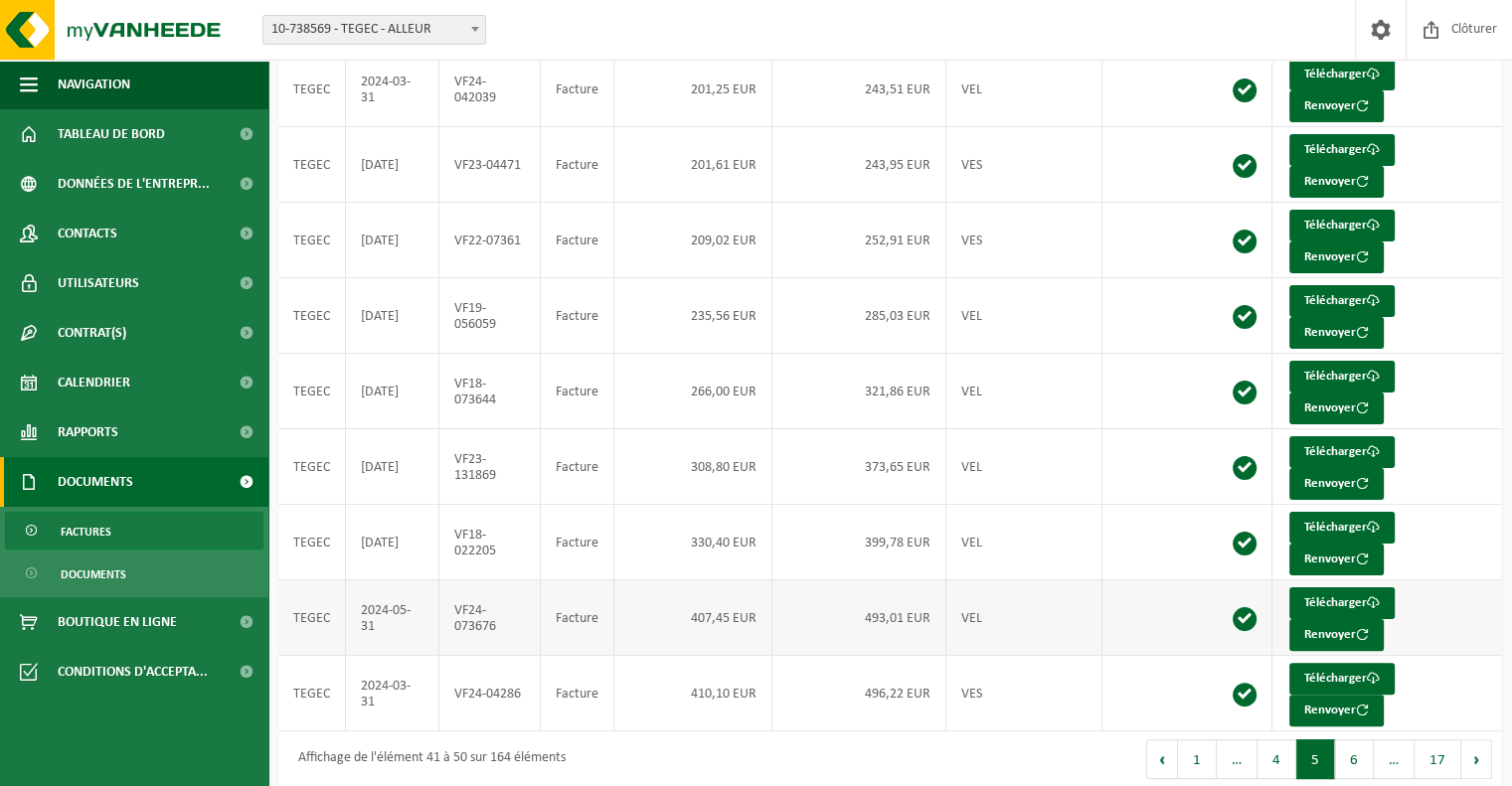 scroll, scrollTop: 331, scrollLeft: 0, axis: vertical 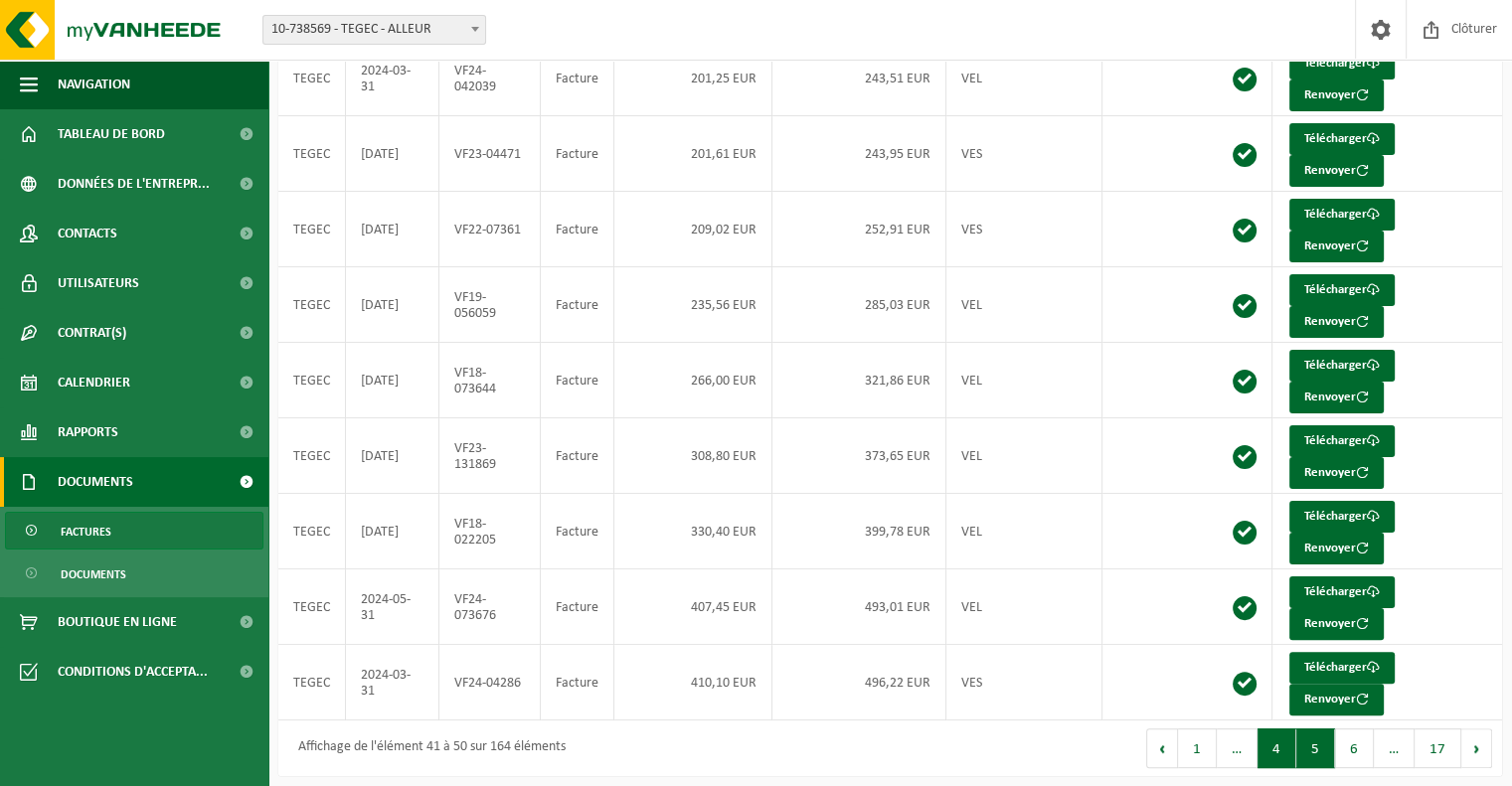 click on "4" at bounding box center [1276, 748] 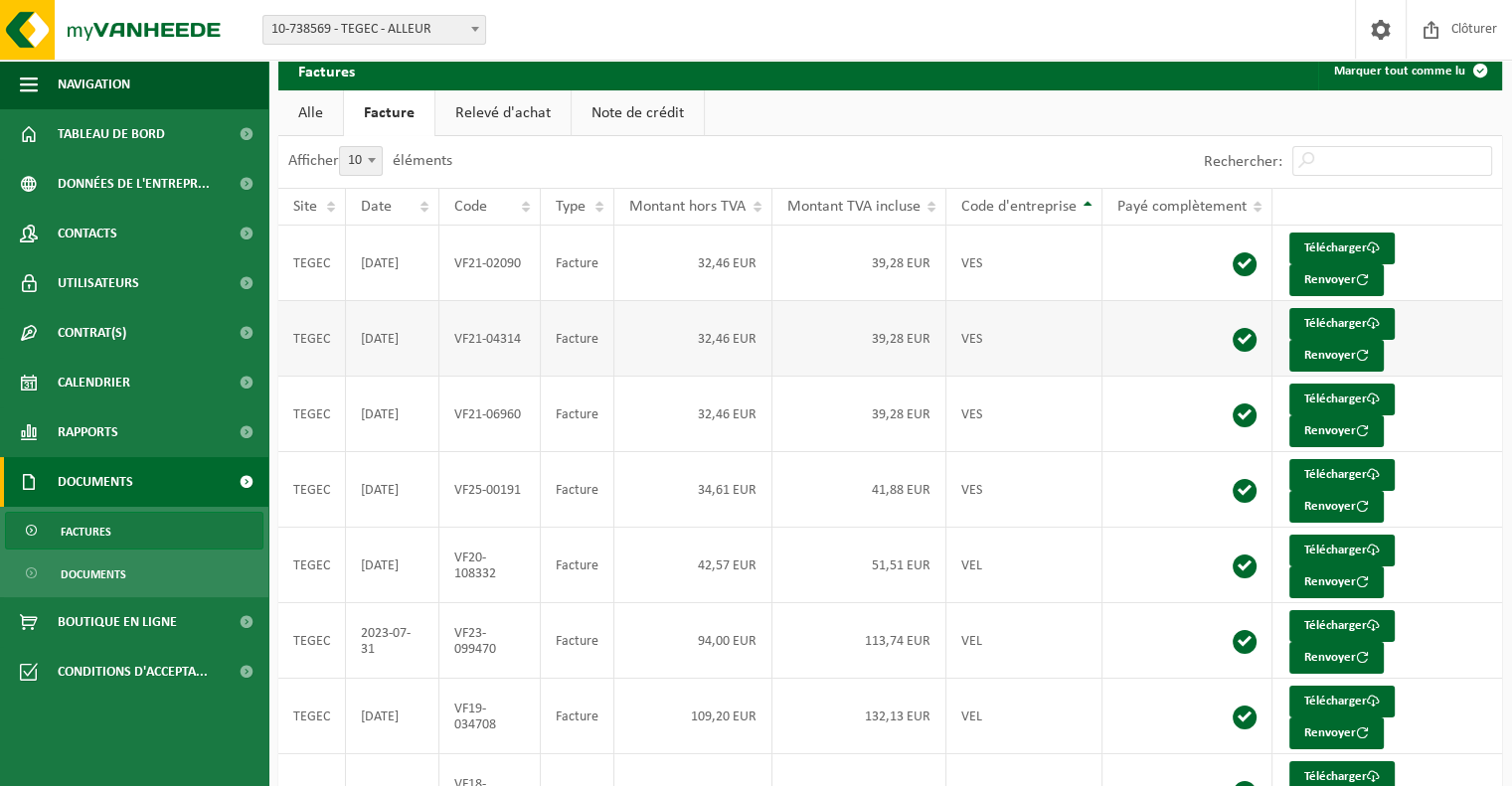 scroll, scrollTop: 0, scrollLeft: 0, axis: both 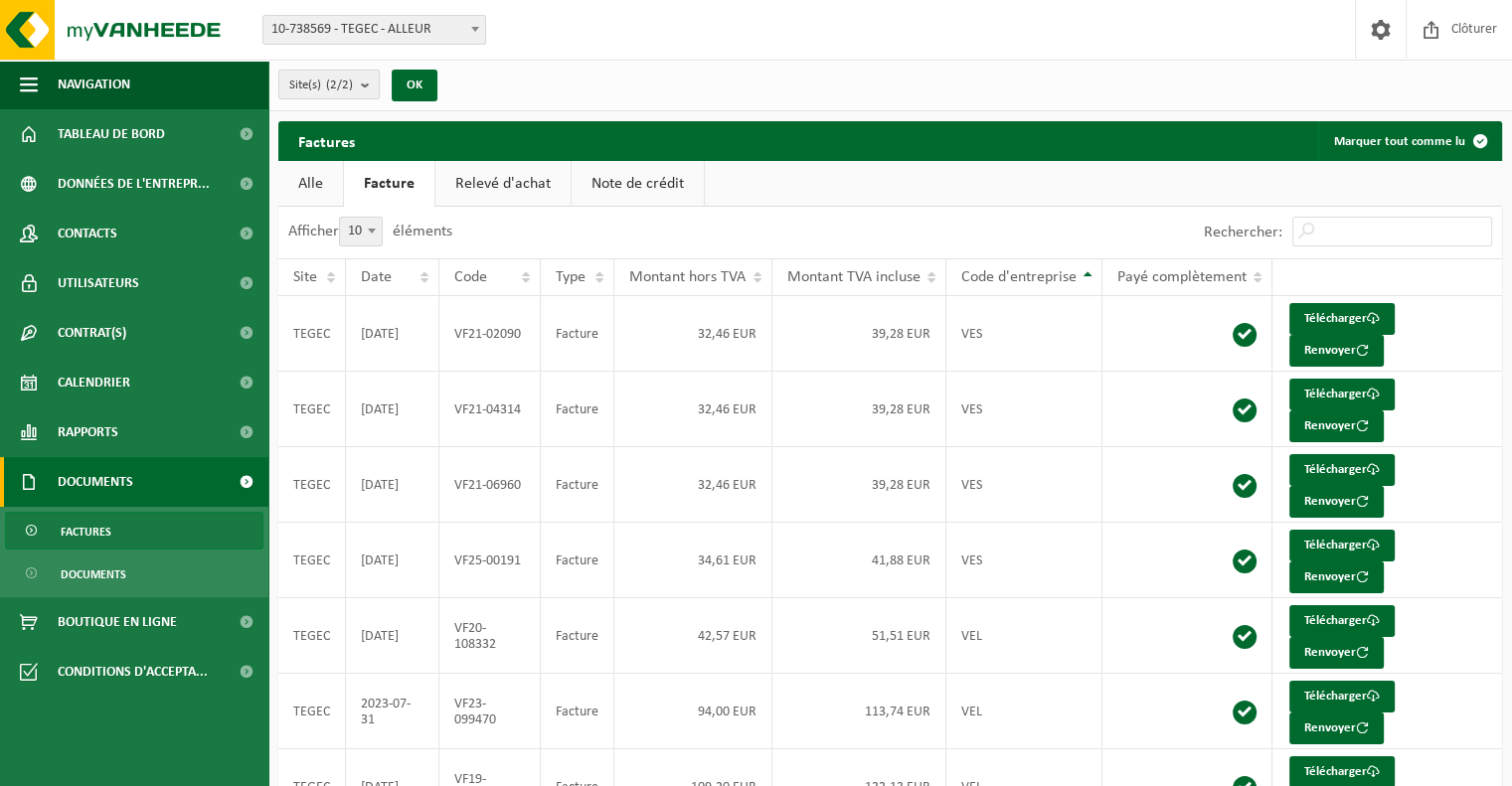 click on "(2/2)" at bounding box center (339, 84) 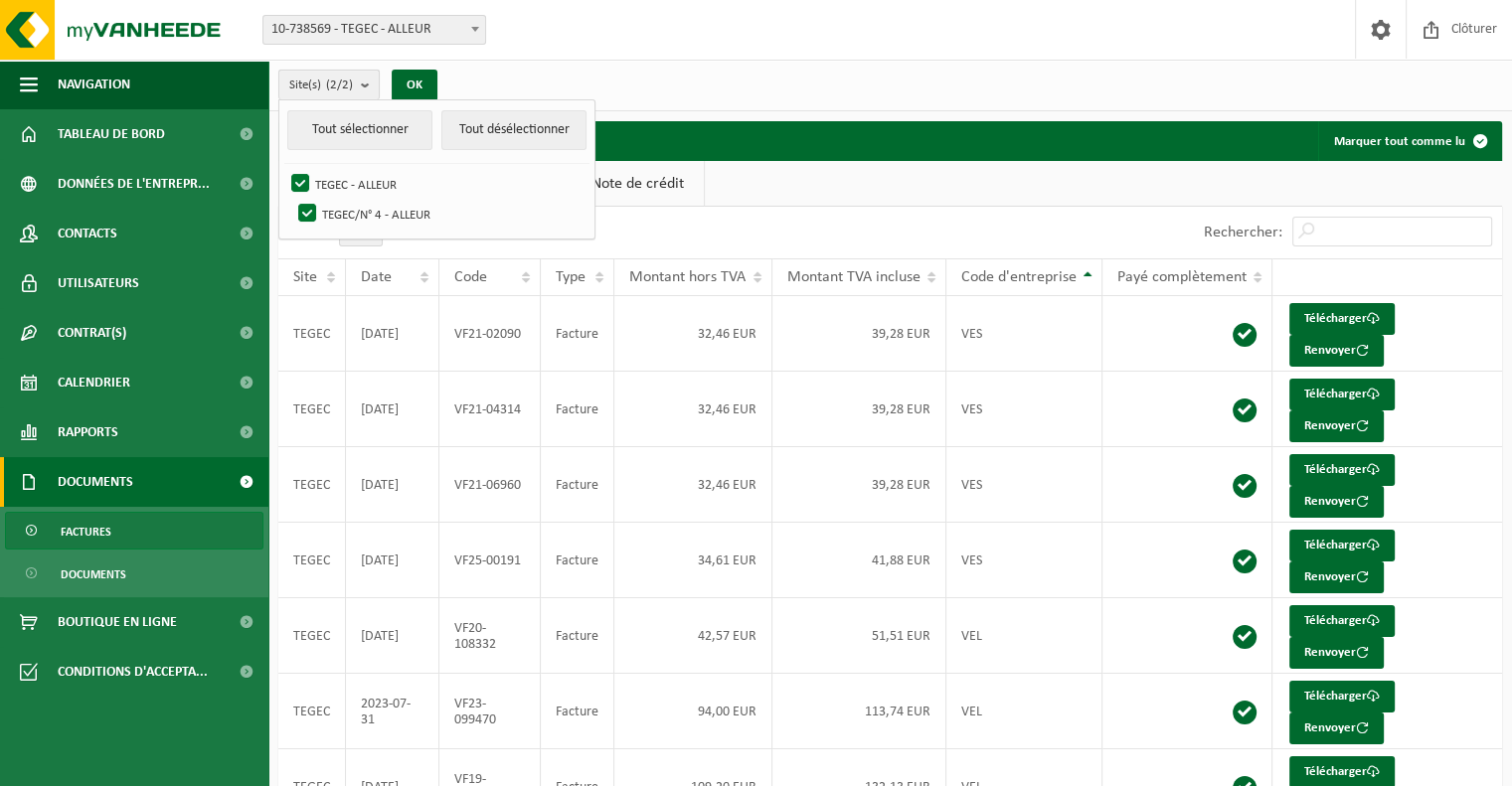 click on "Site(s)  (2/2)" at bounding box center (329, 84) 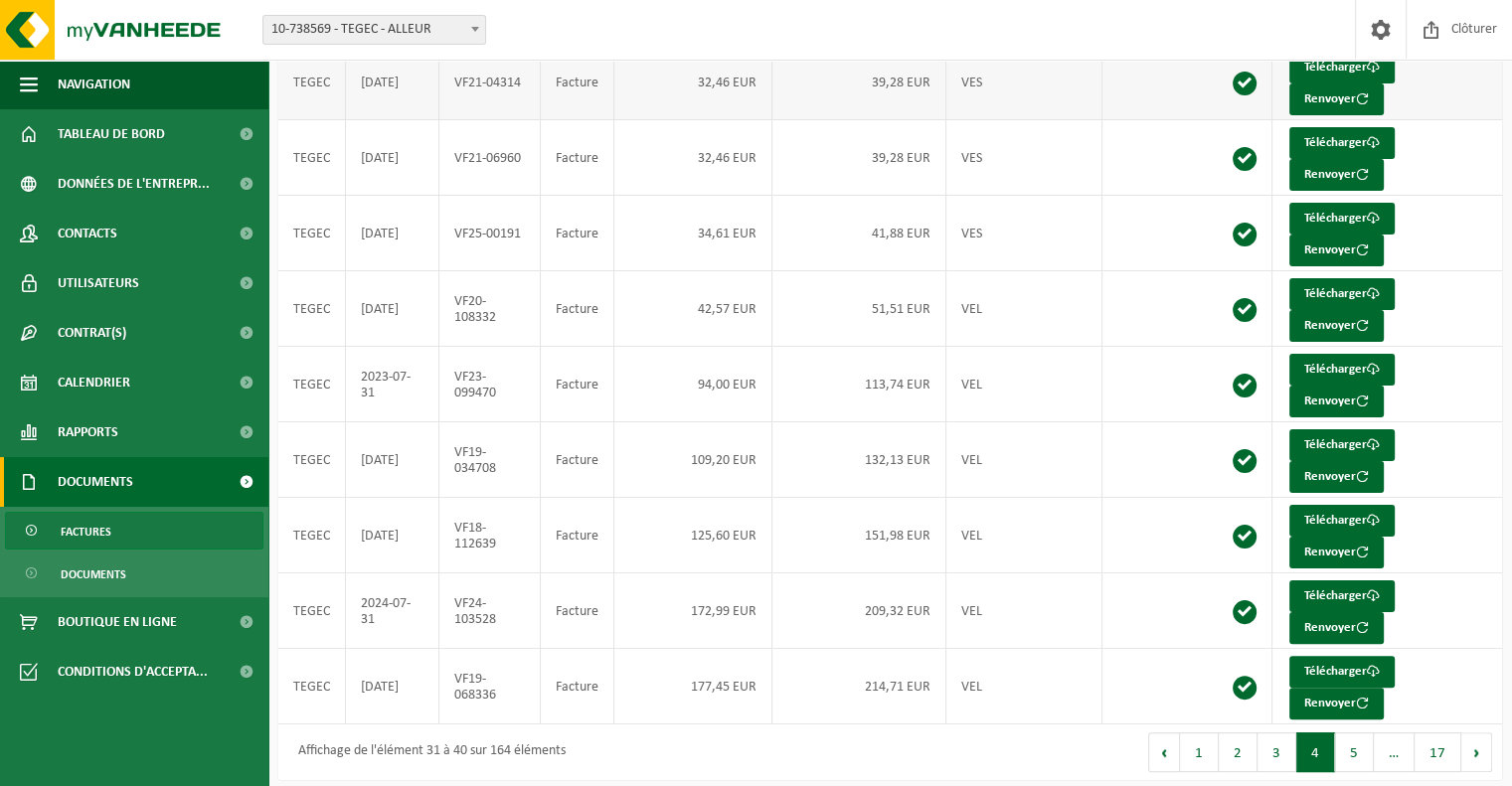 scroll, scrollTop: 331, scrollLeft: 0, axis: vertical 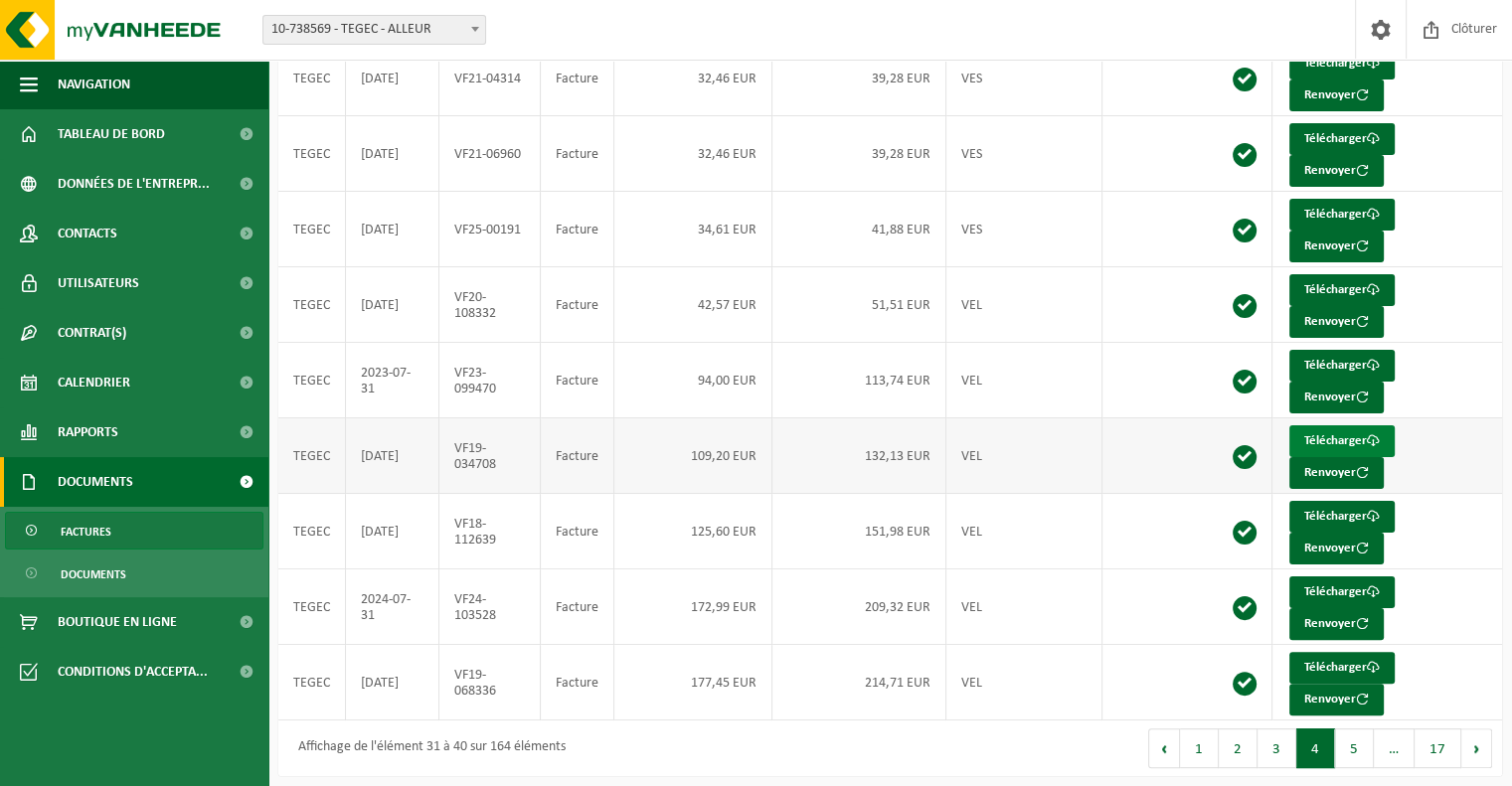 click on "Télécharger" at bounding box center (1342, 441) 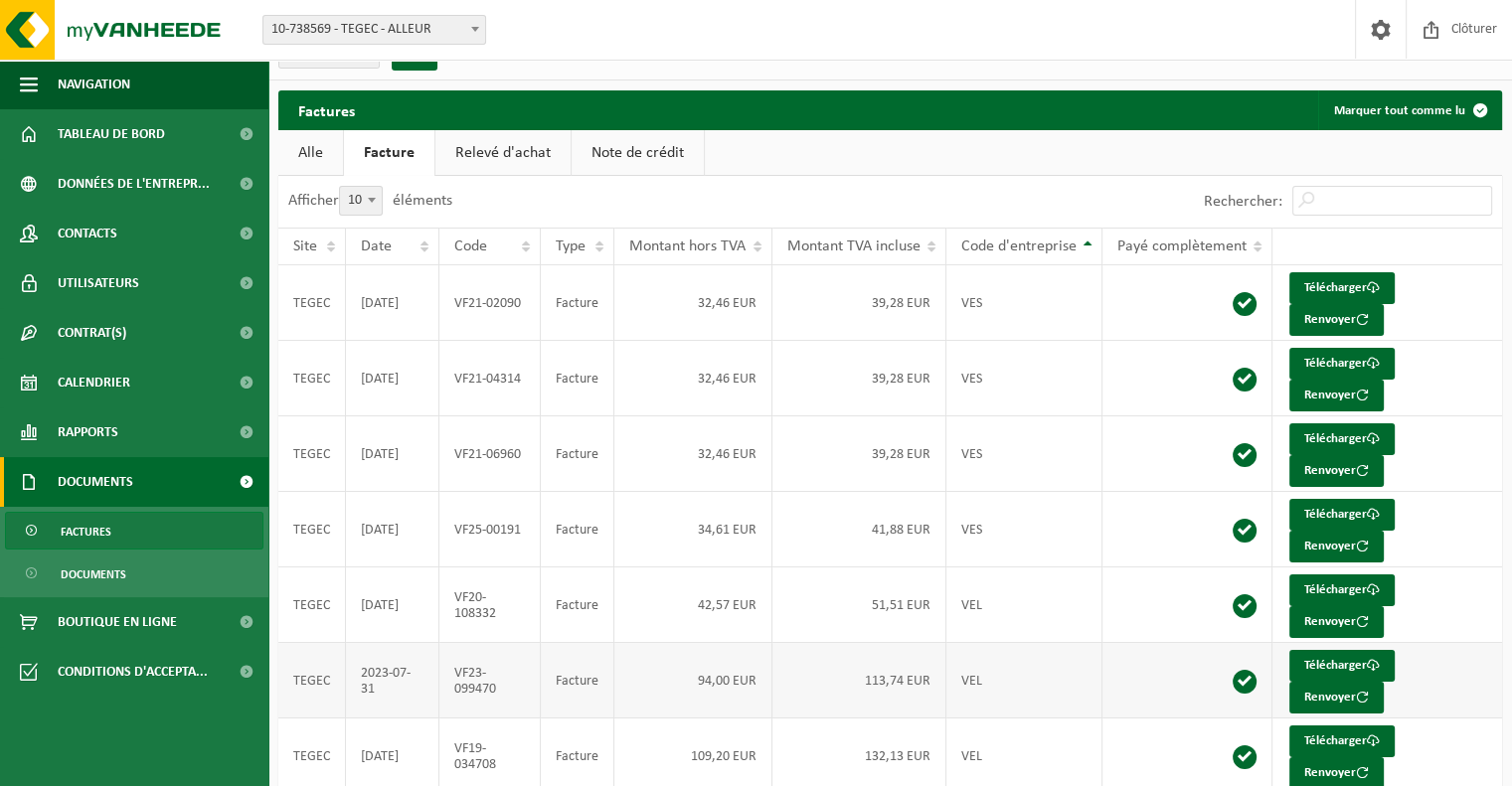 scroll, scrollTop: 0, scrollLeft: 0, axis: both 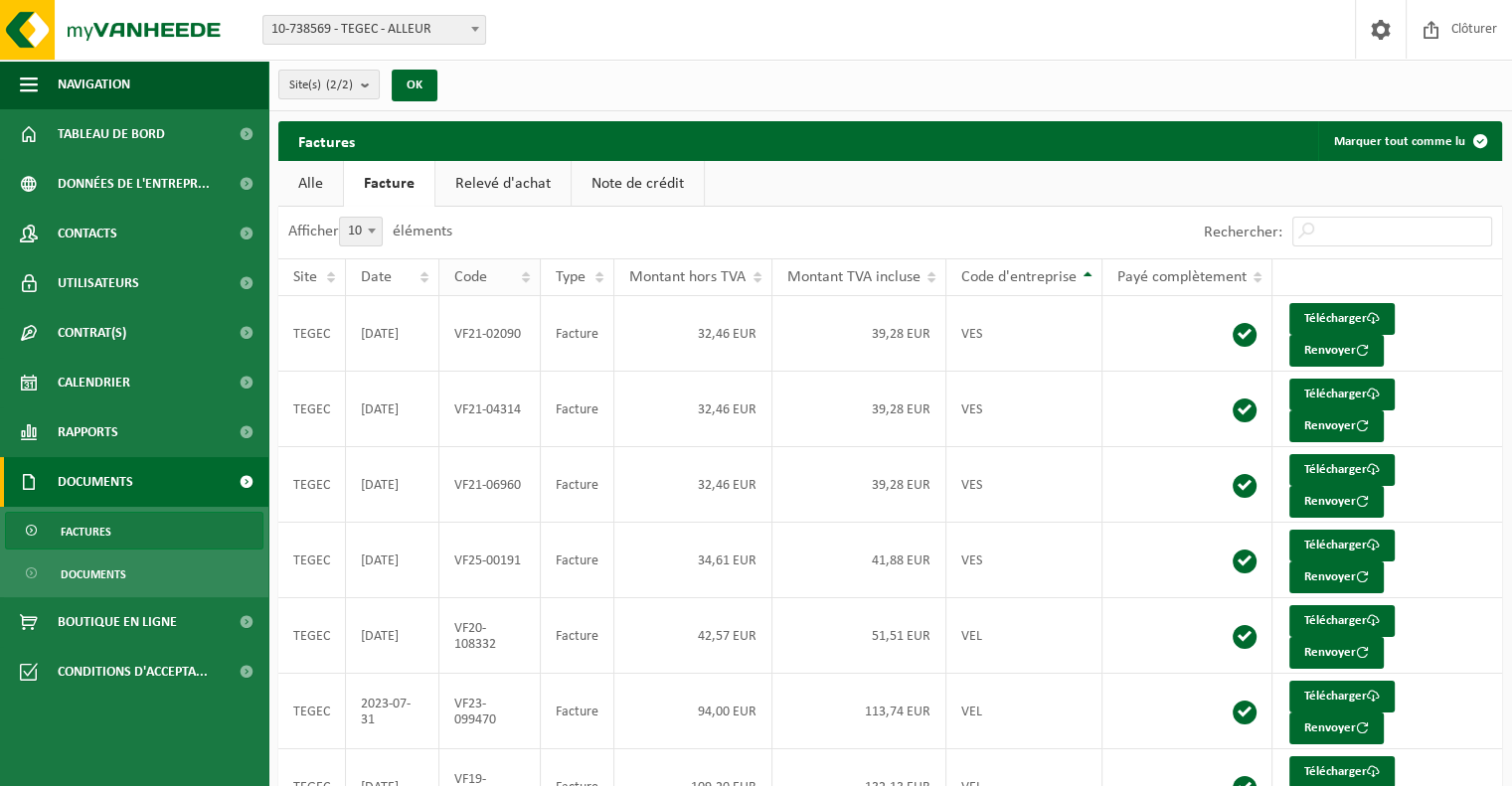 click on "Code" at bounding box center (490, 277) 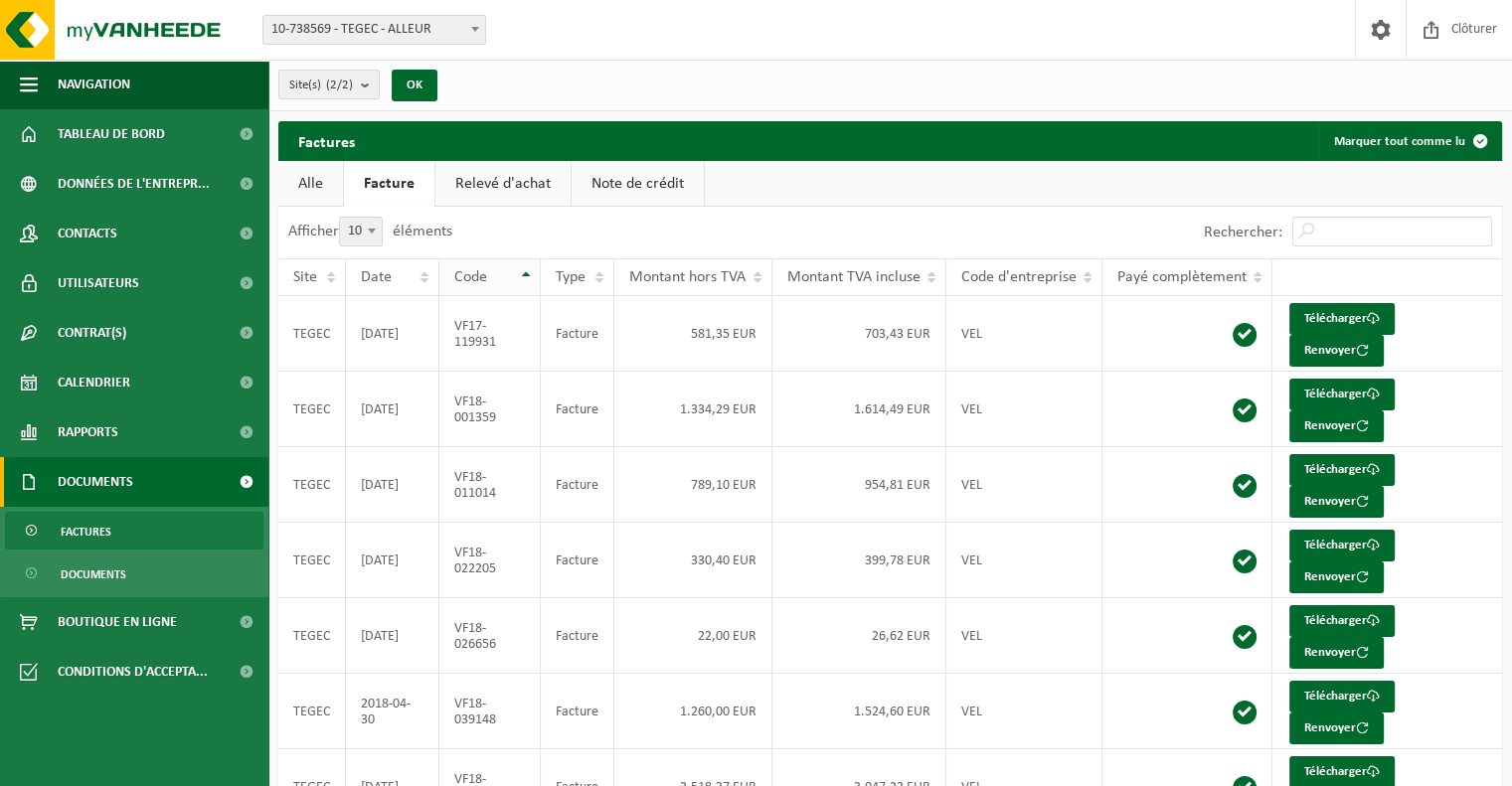 click on "Code" at bounding box center (490, 277) 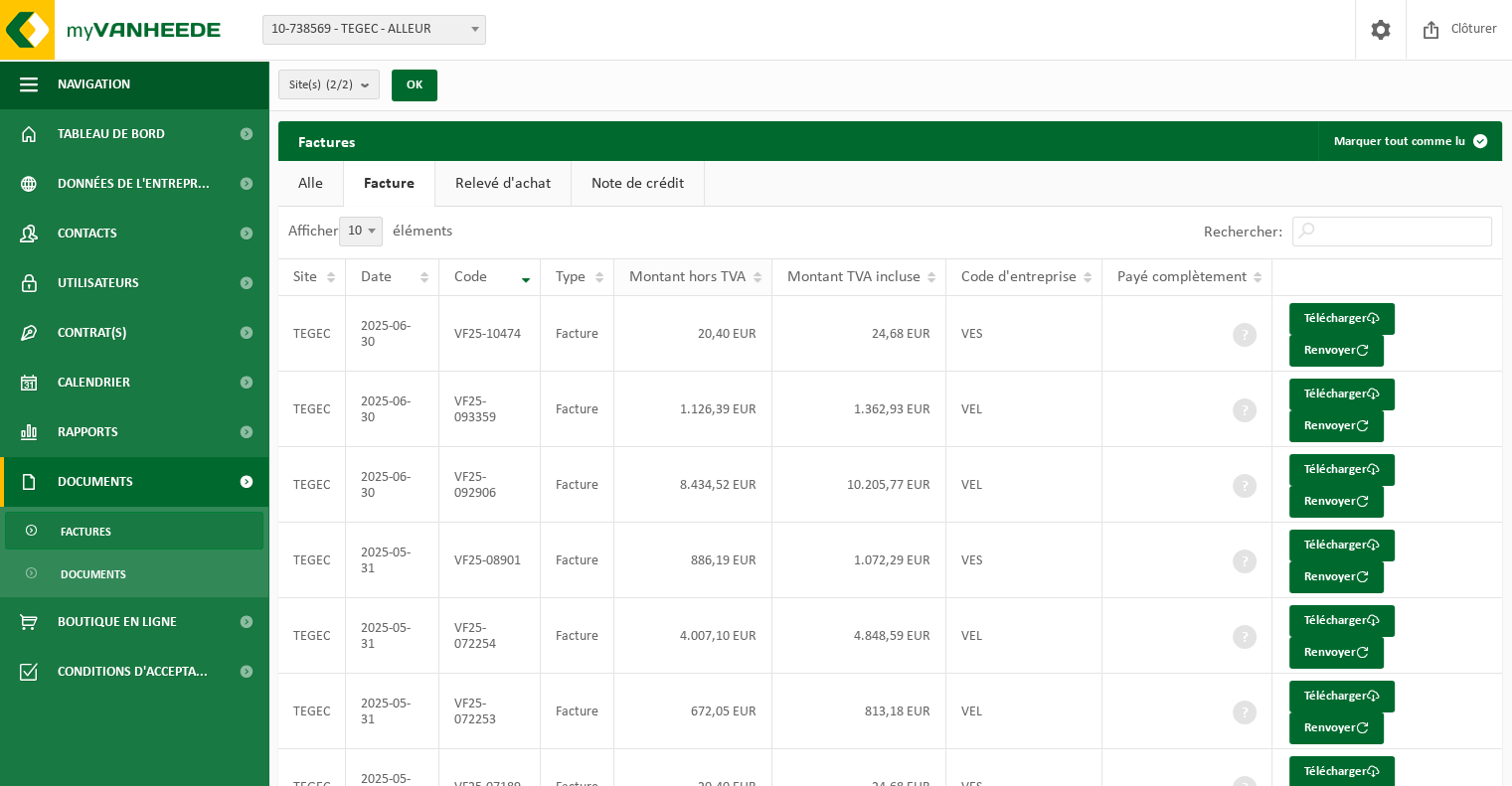 click on "Montant hors TVA" at bounding box center (693, 277) 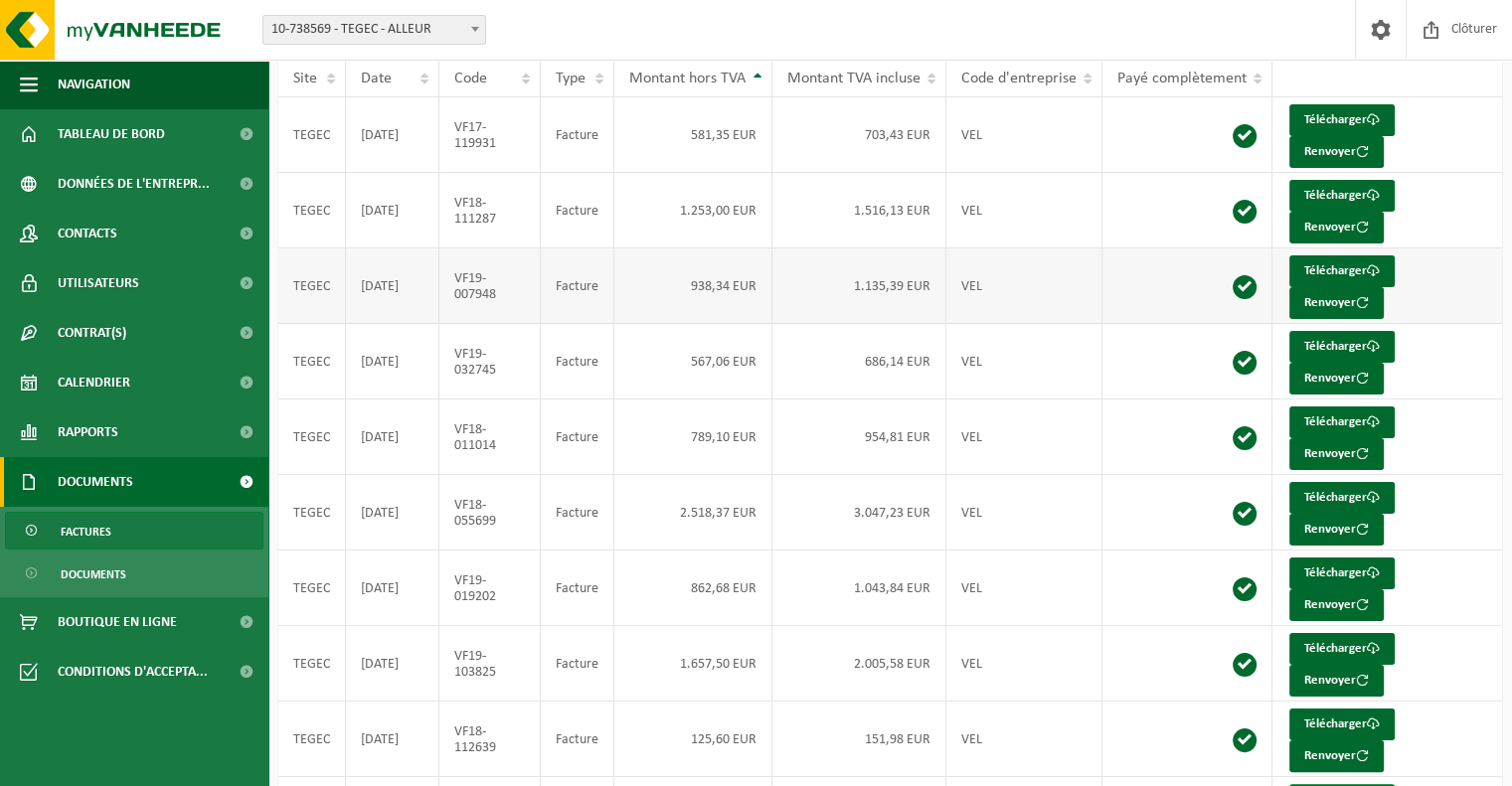 scroll, scrollTop: 0, scrollLeft: 0, axis: both 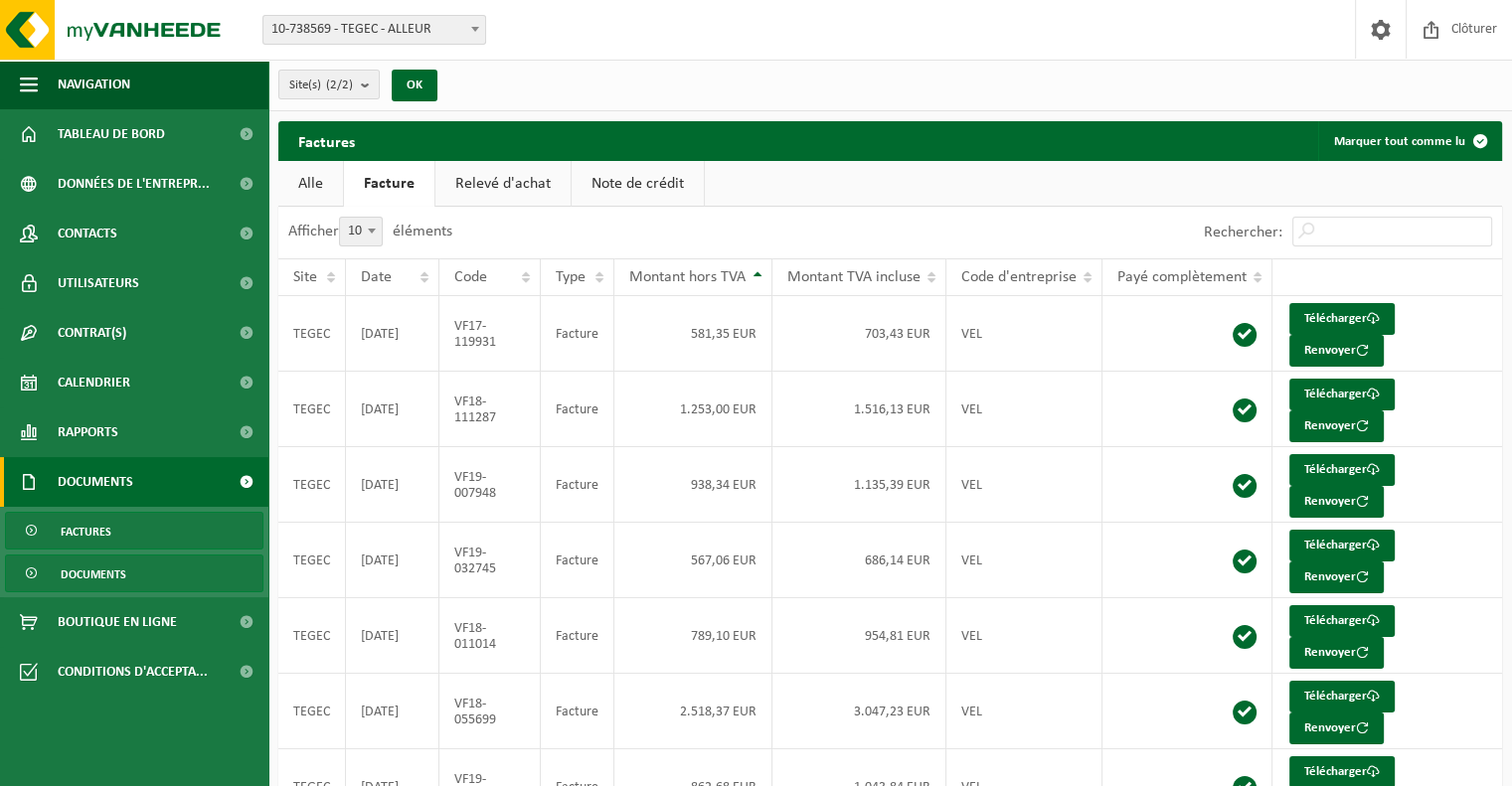 click on "Documents" at bounding box center [93, 574] 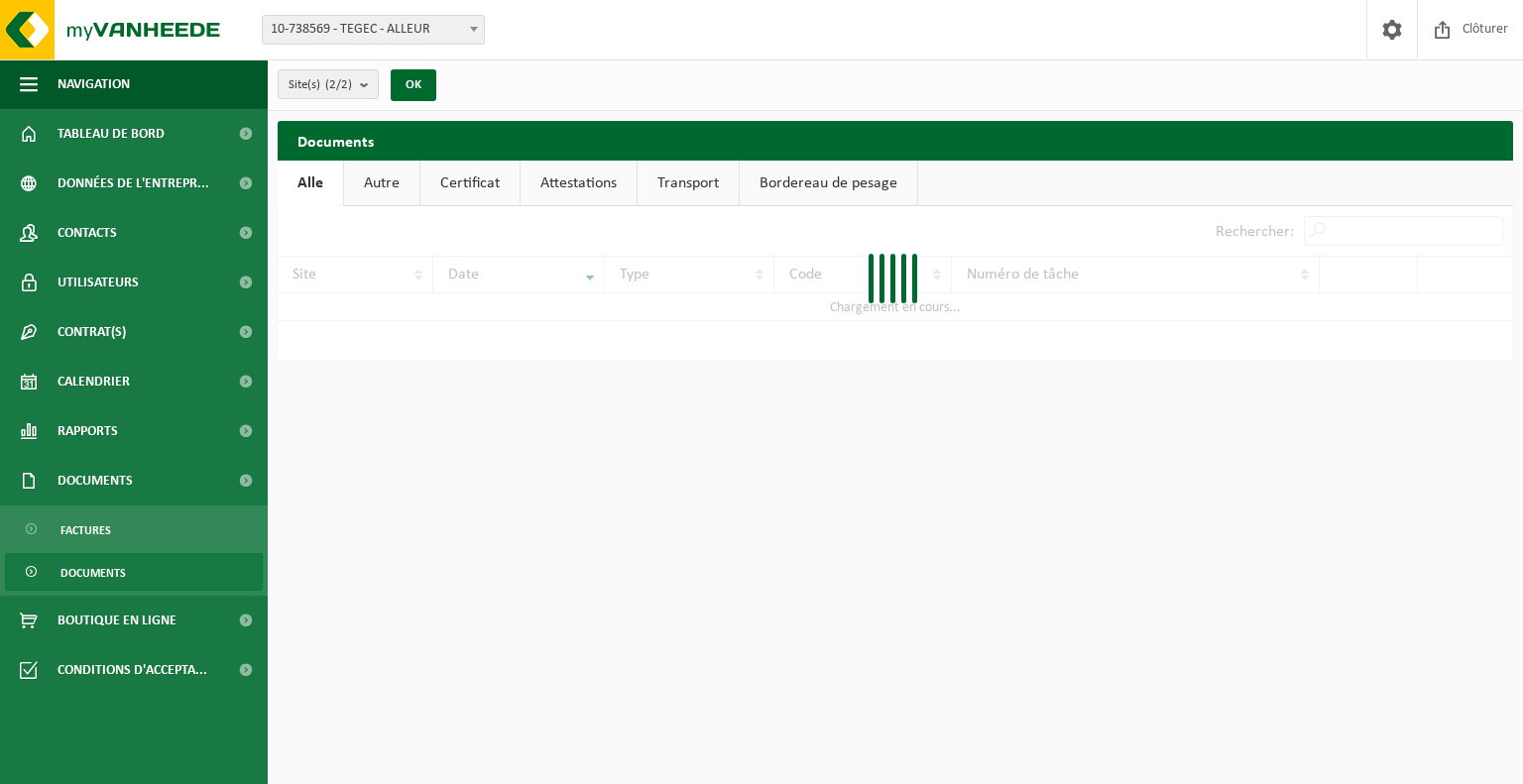 scroll, scrollTop: 0, scrollLeft: 0, axis: both 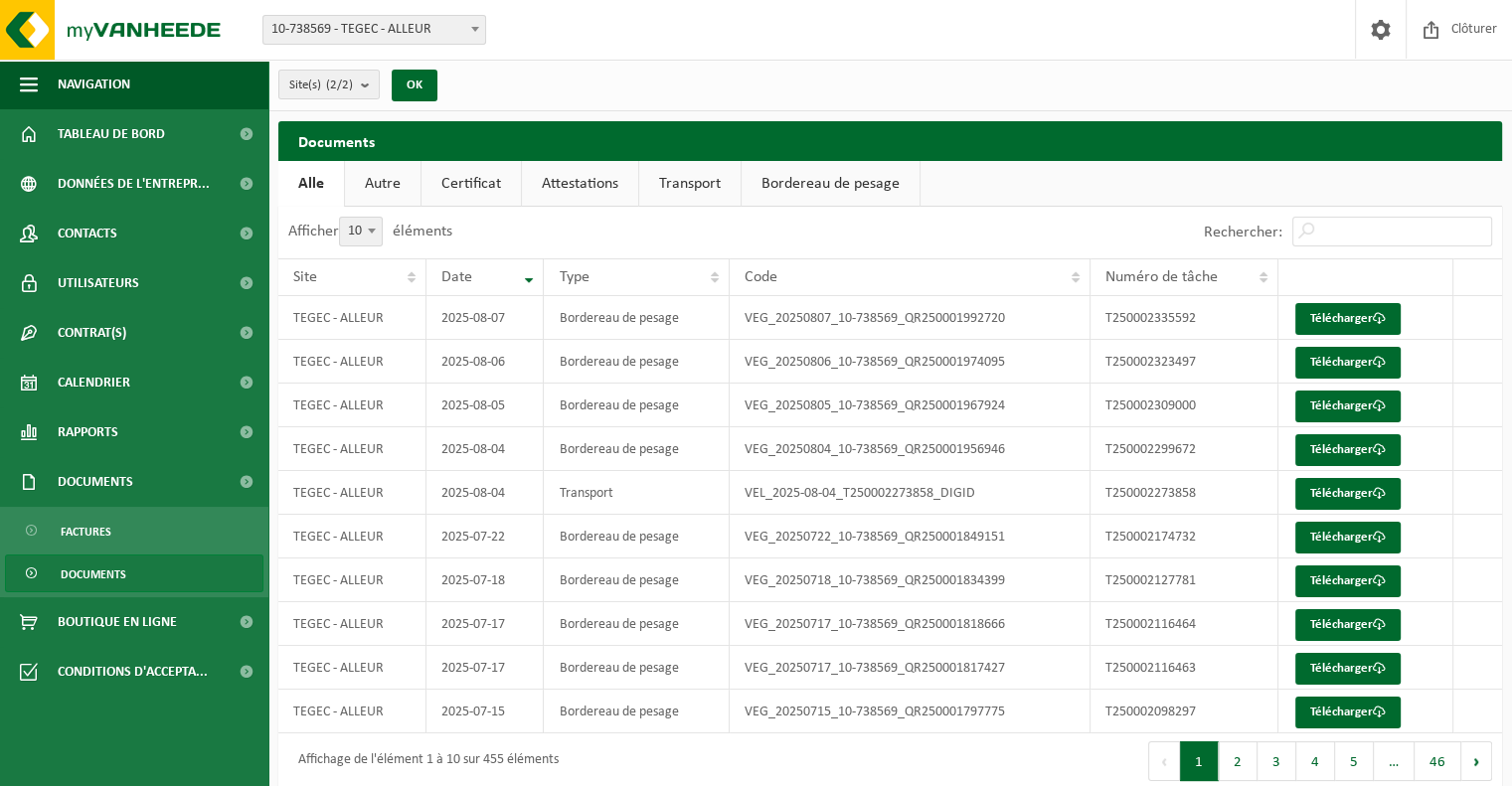 click on "Attestations" at bounding box center (580, 184) 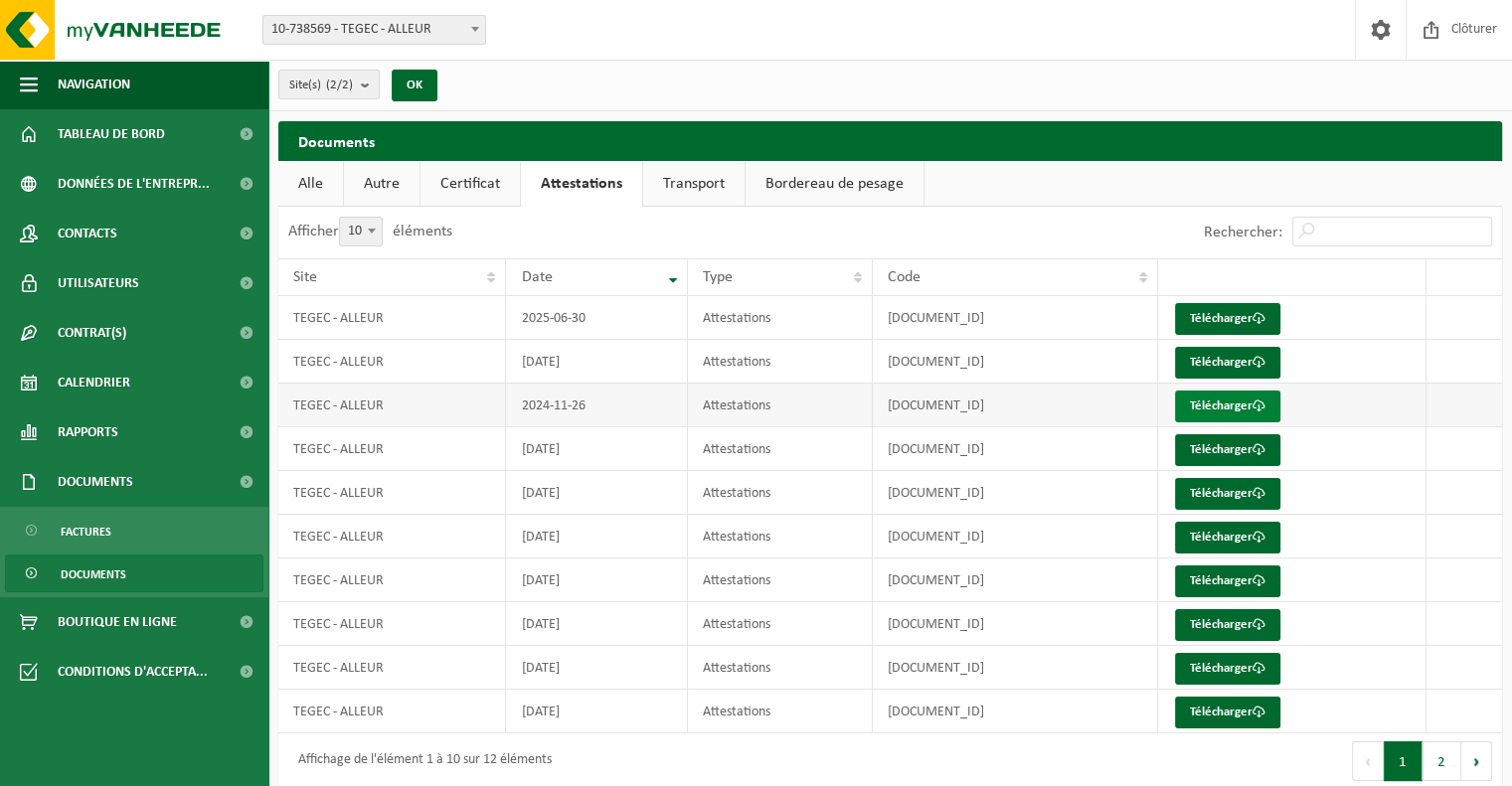 click on "Télécharger" at bounding box center (1228, 406) 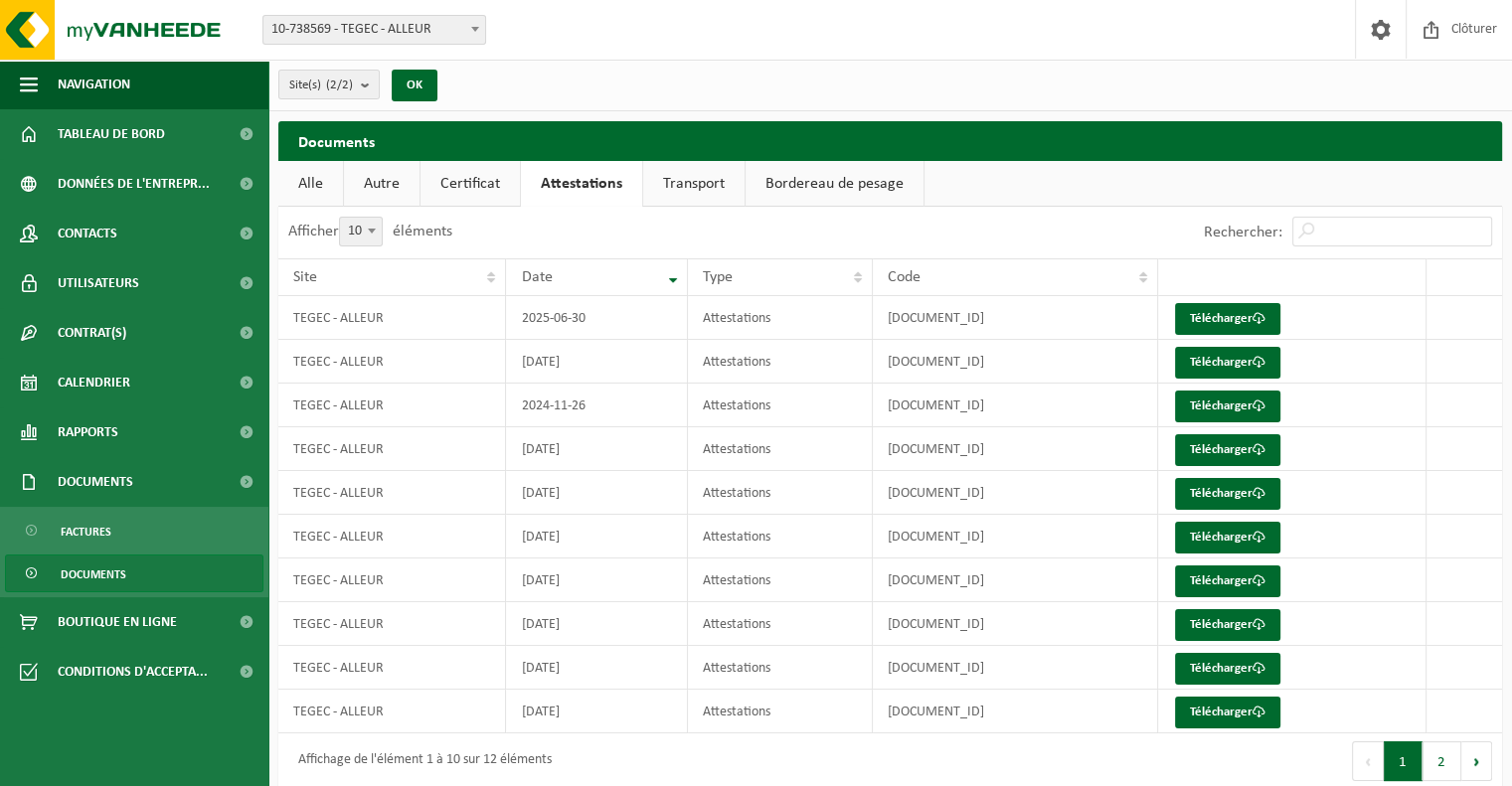 click on "Bordereau de pesage" at bounding box center (834, 184) 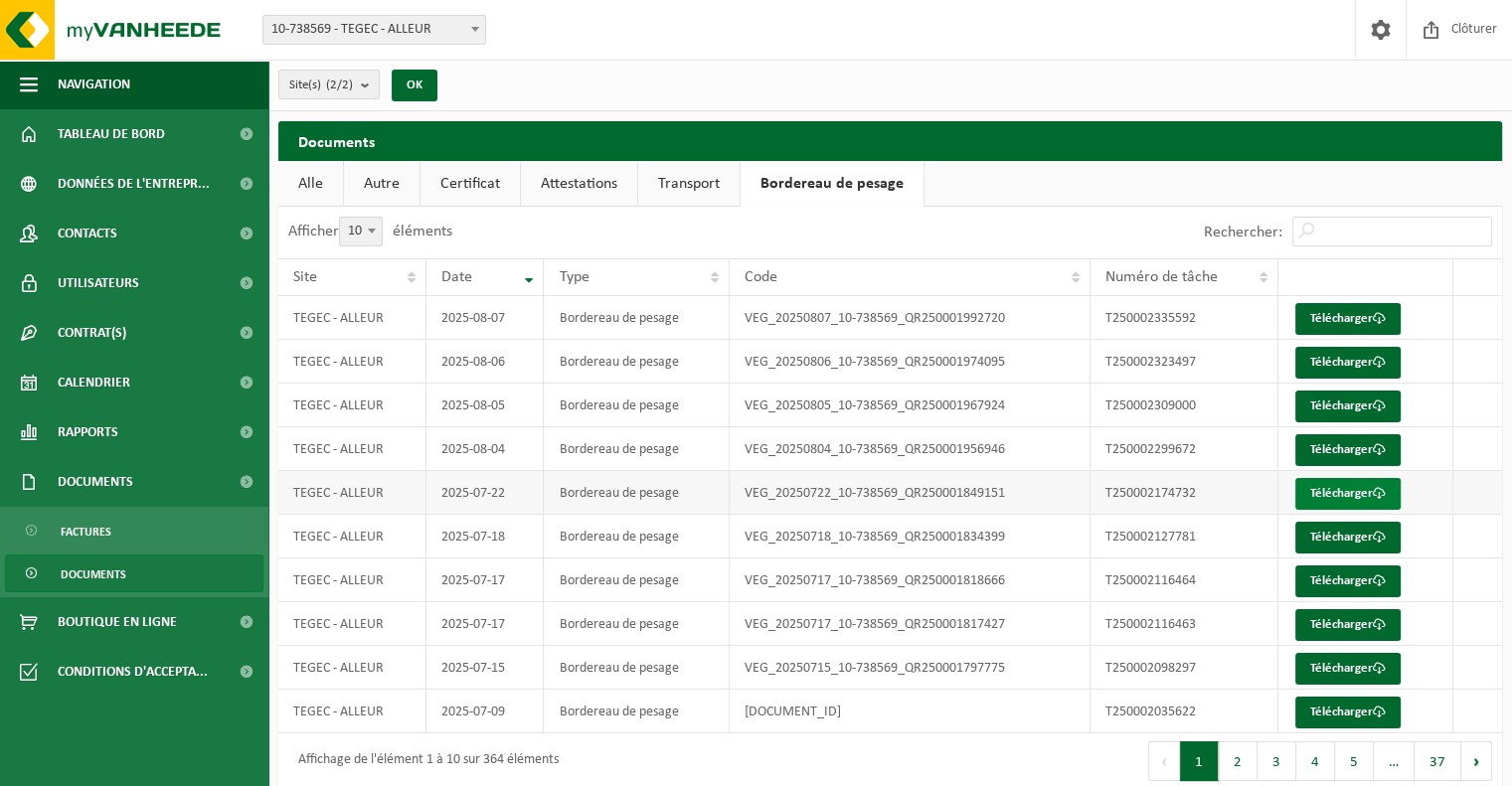 click on "Télécharger" at bounding box center [1348, 494] 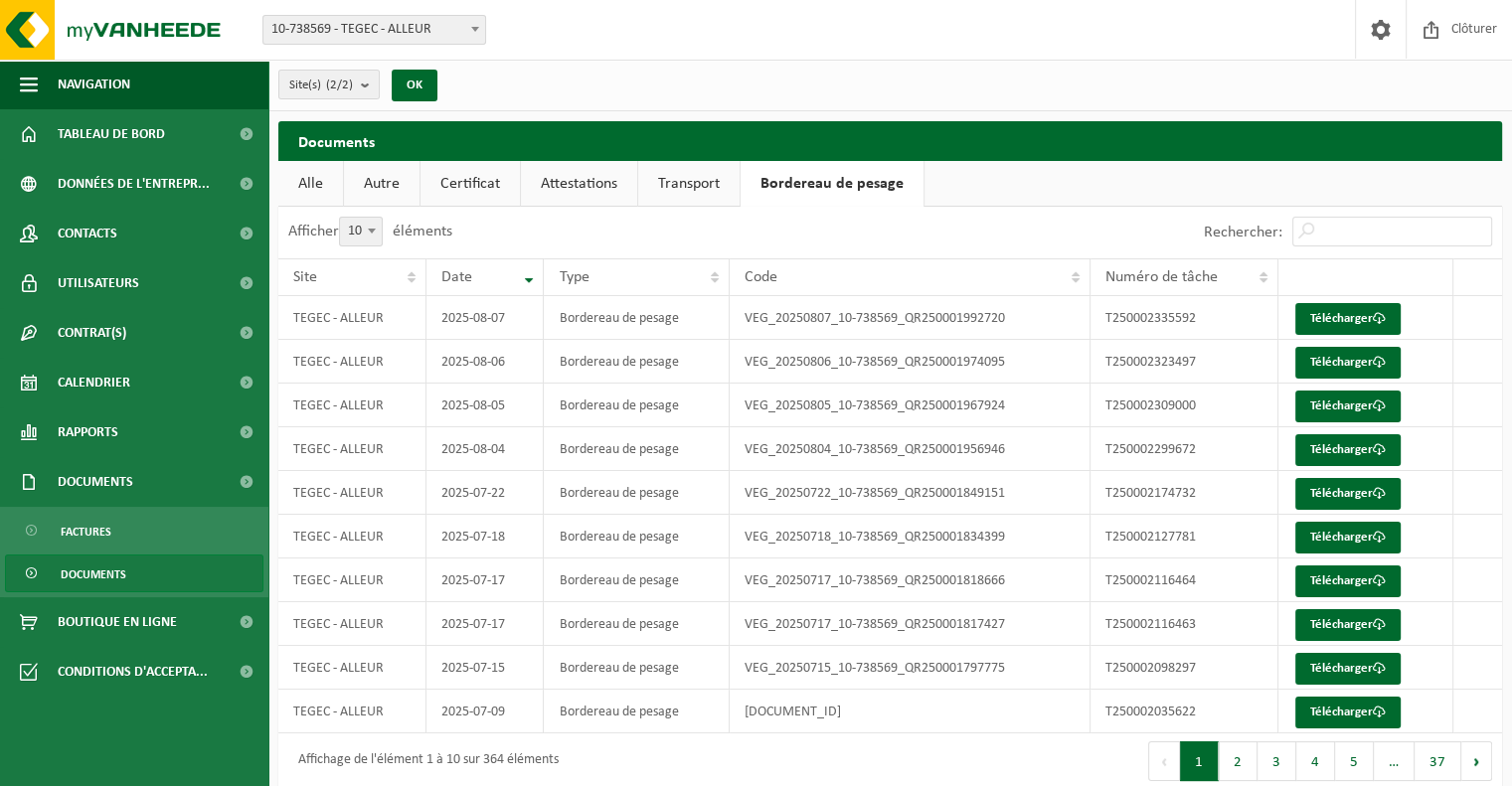 click on "Transport" at bounding box center [689, 184] 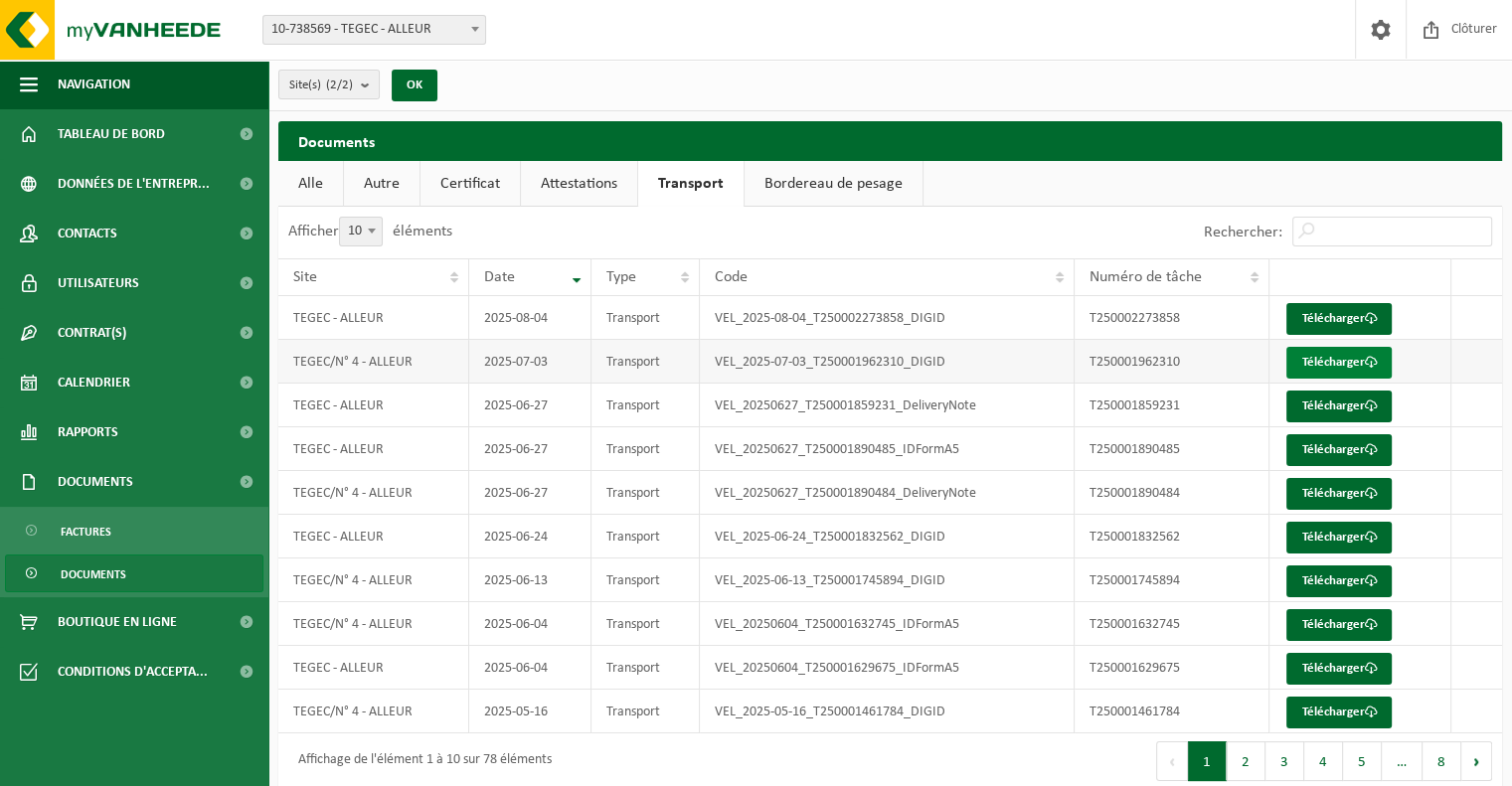 click on "Télécharger" at bounding box center (1339, 363) 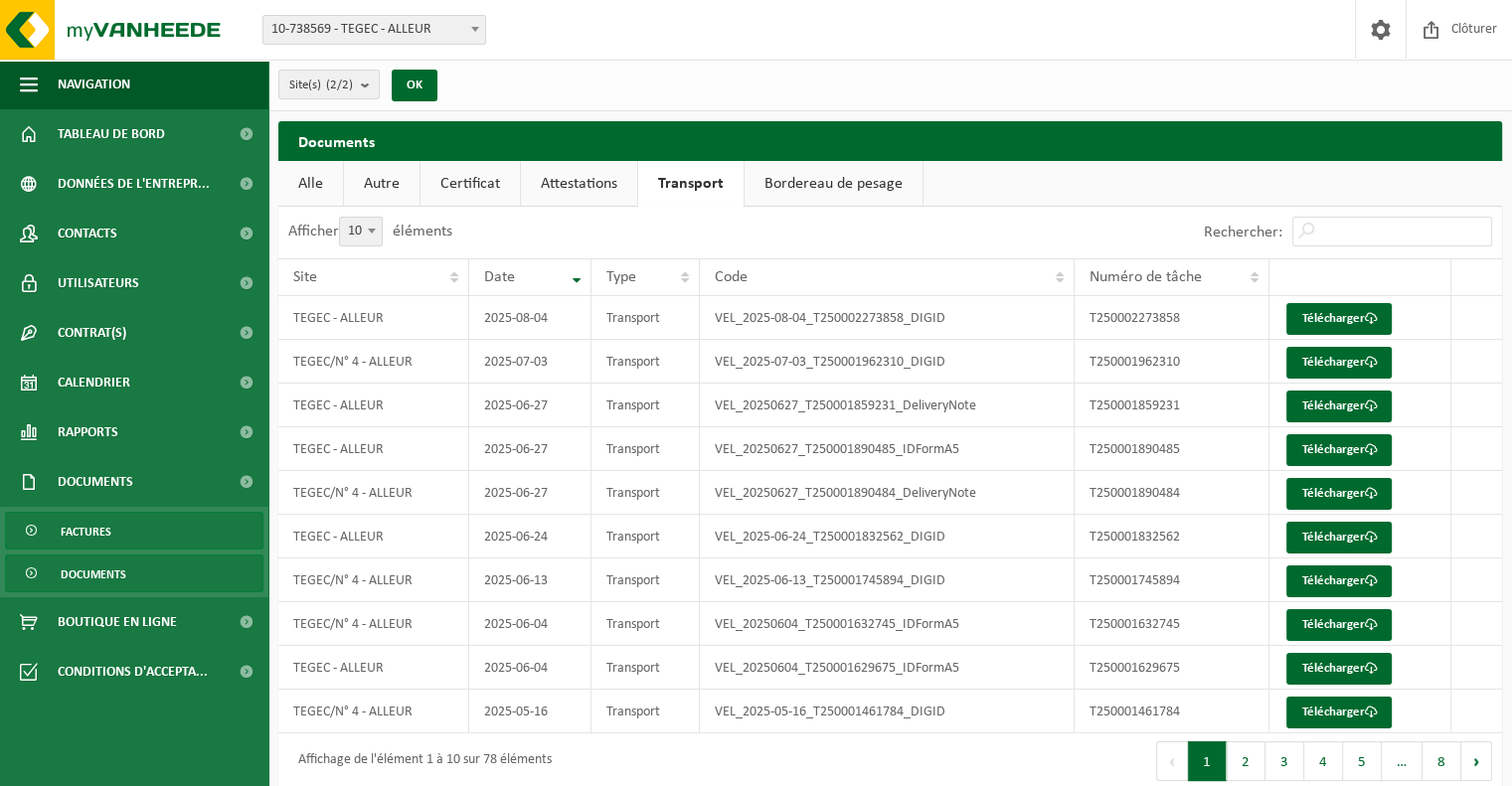 click on "Factures" at bounding box center (134, 531) 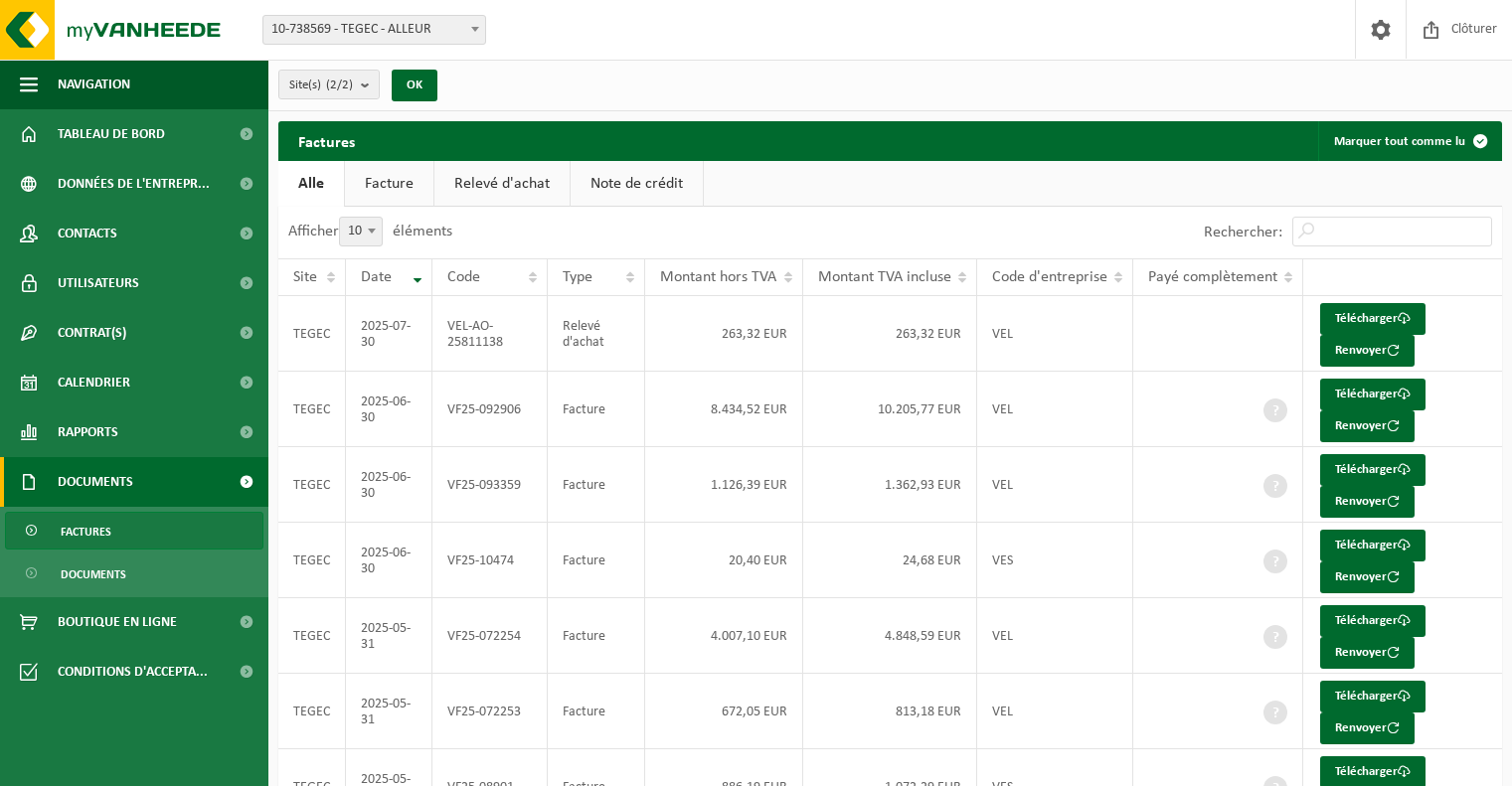 scroll, scrollTop: 0, scrollLeft: 0, axis: both 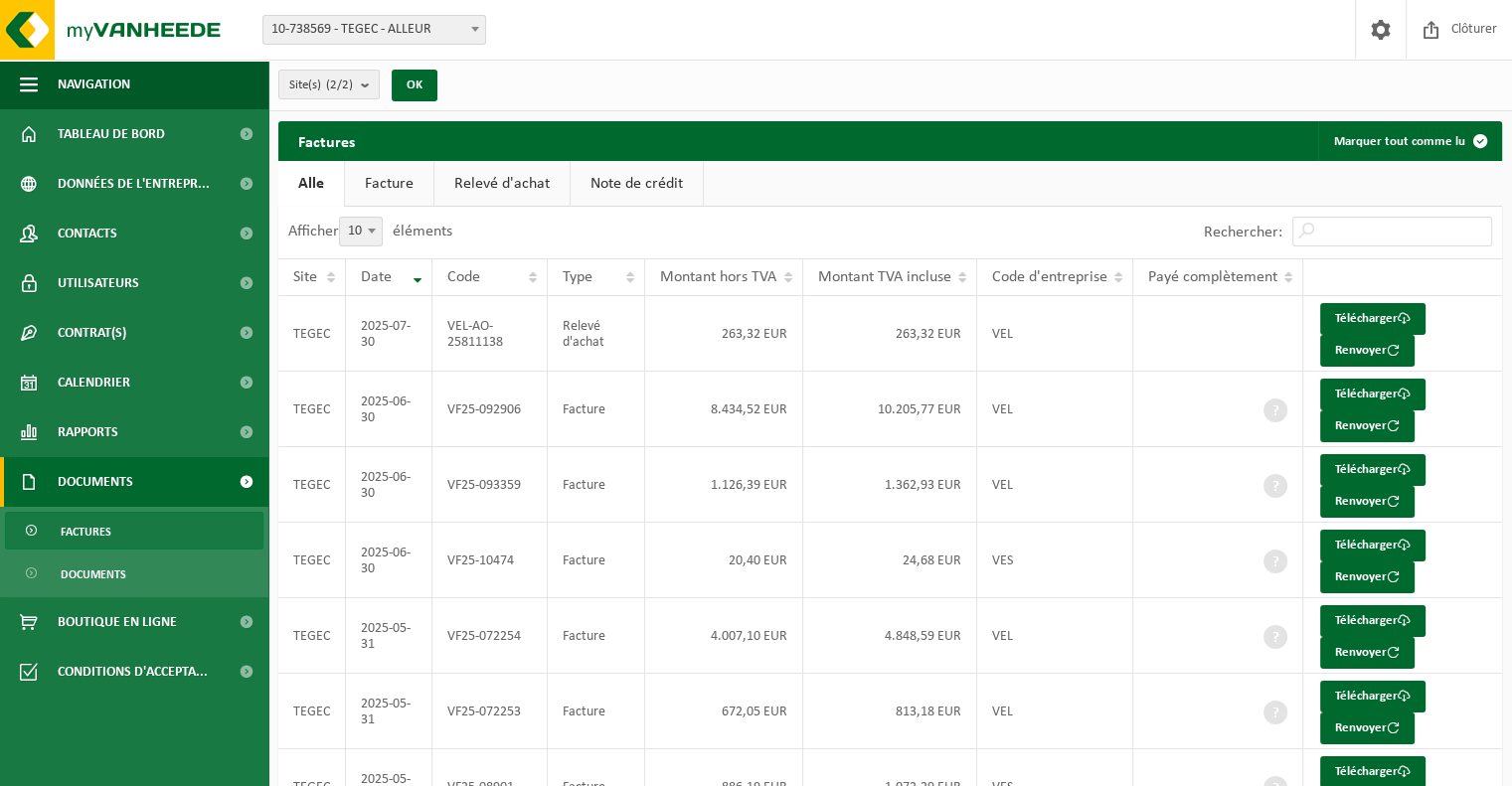 click on "Facture" at bounding box center (389, 184) 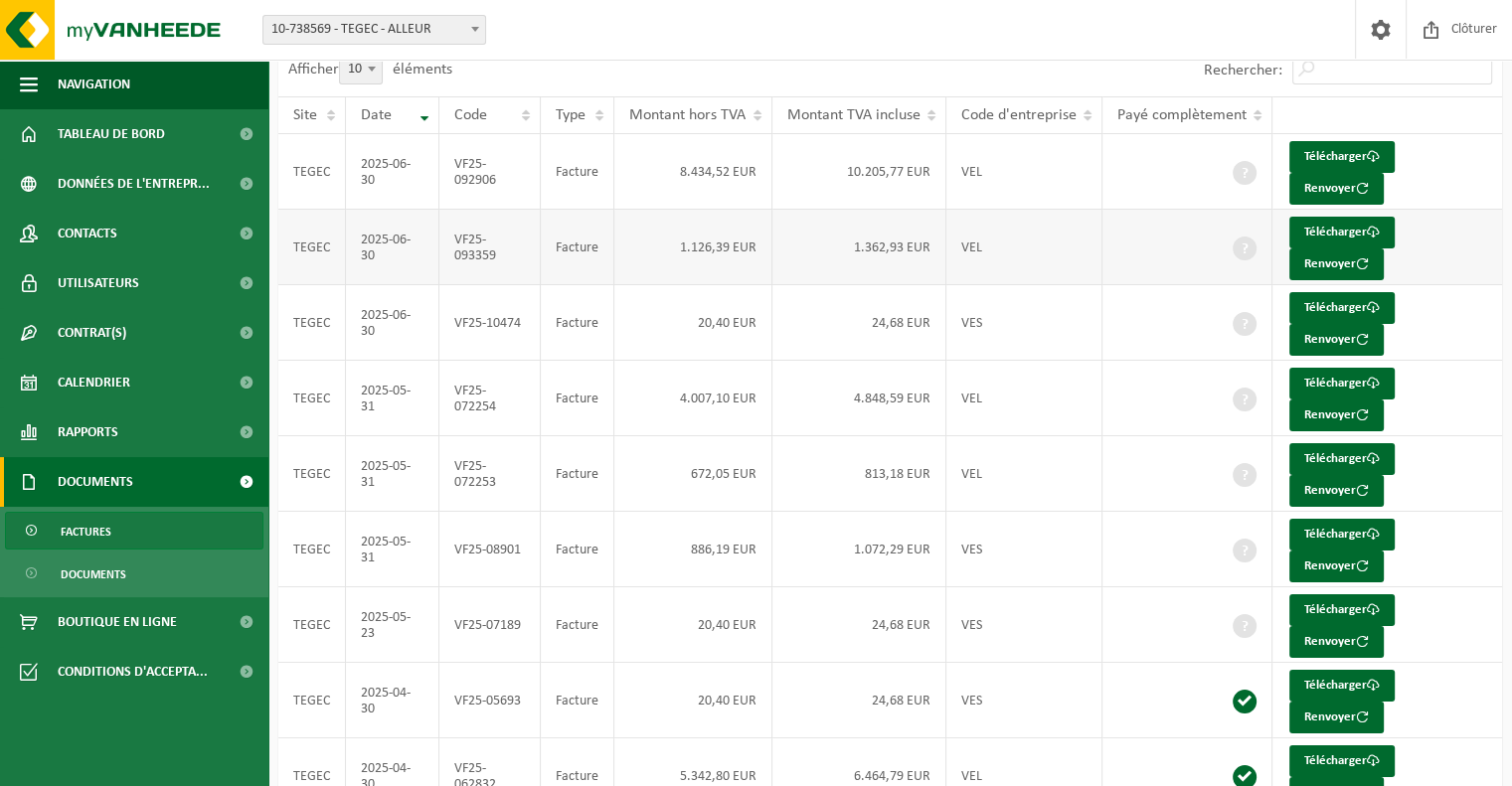 scroll, scrollTop: 199, scrollLeft: 0, axis: vertical 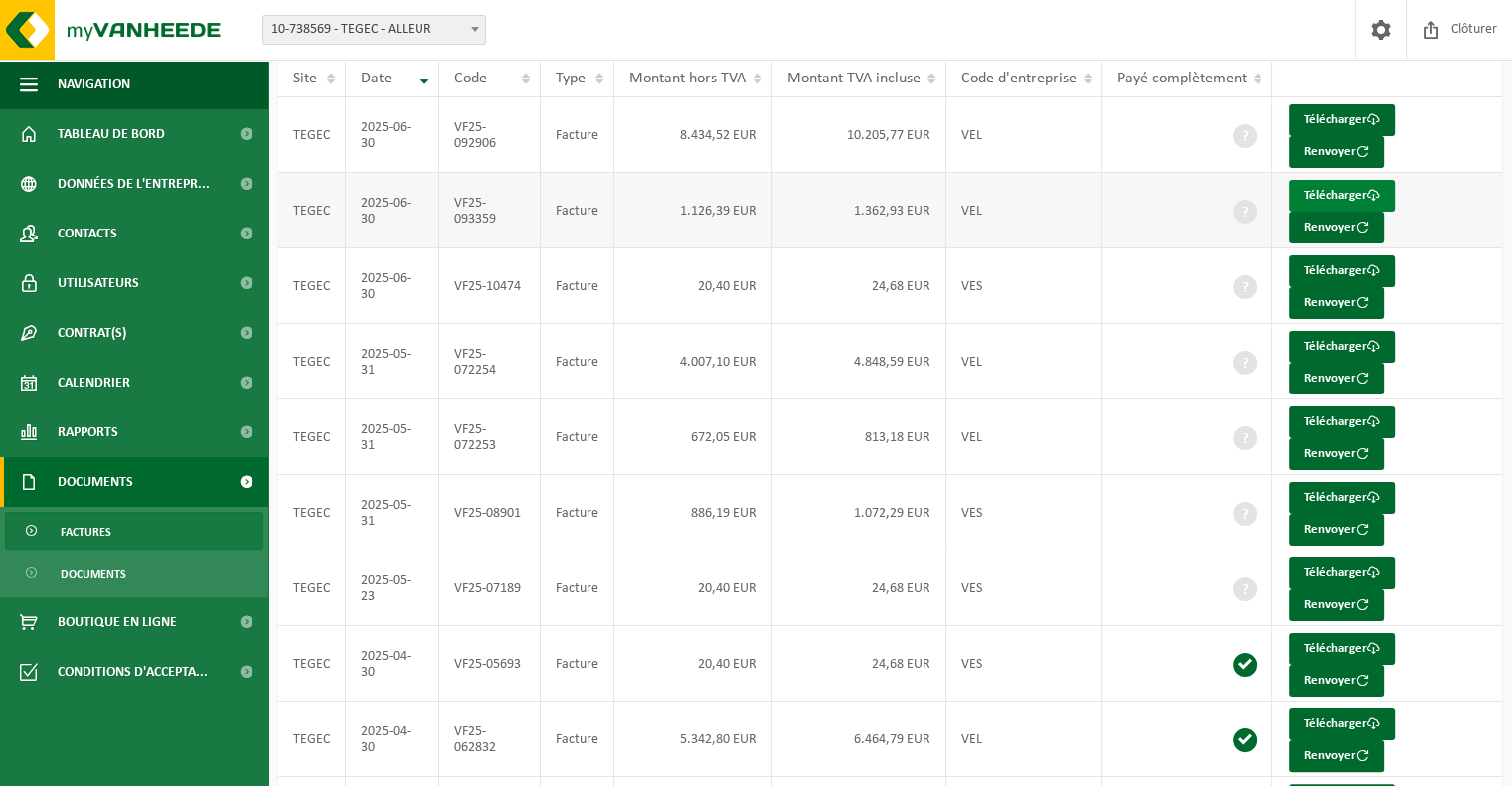 click on "Télécharger" at bounding box center [1342, 196] 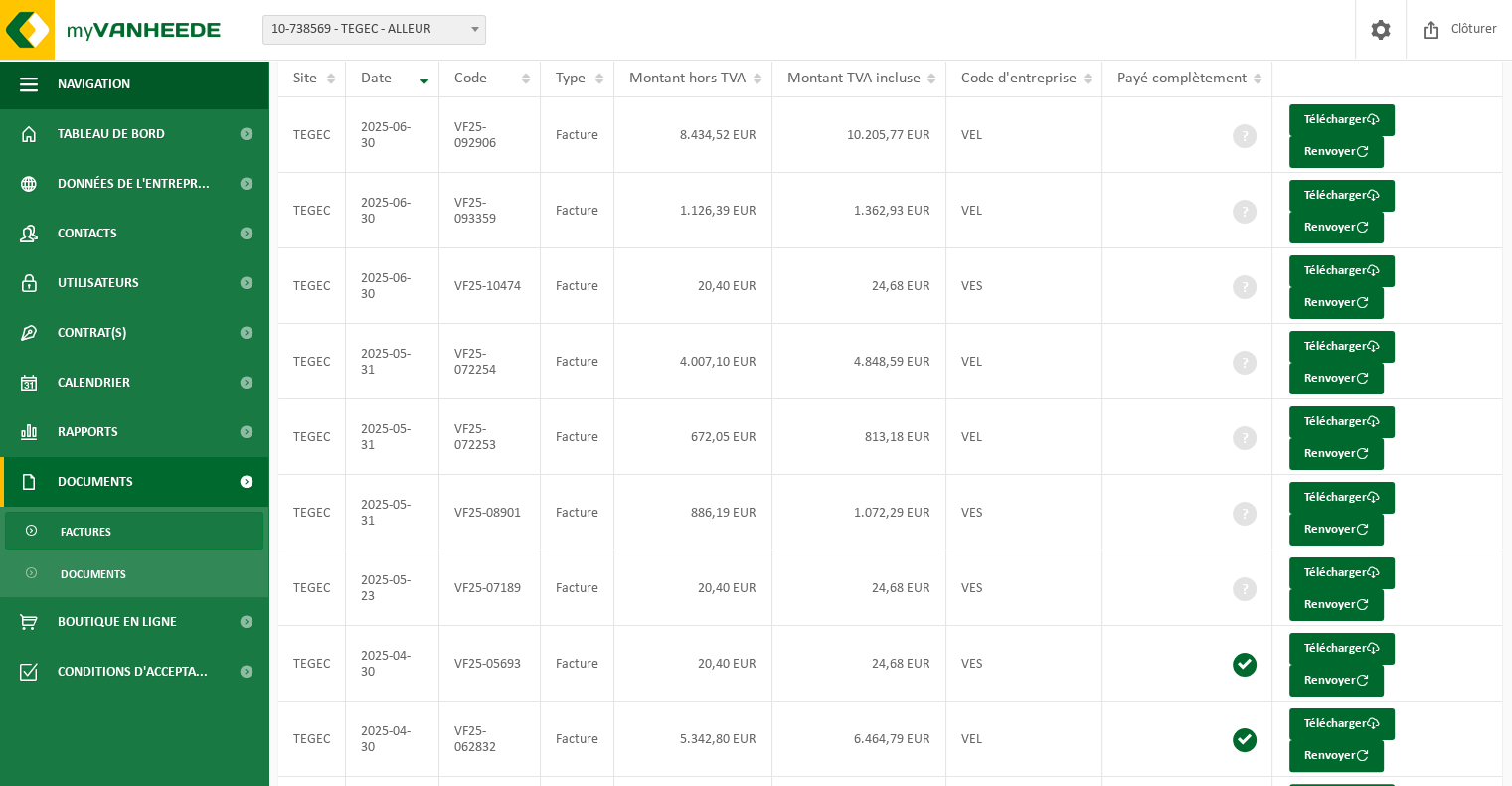 click on "Factures" at bounding box center (134, 531) 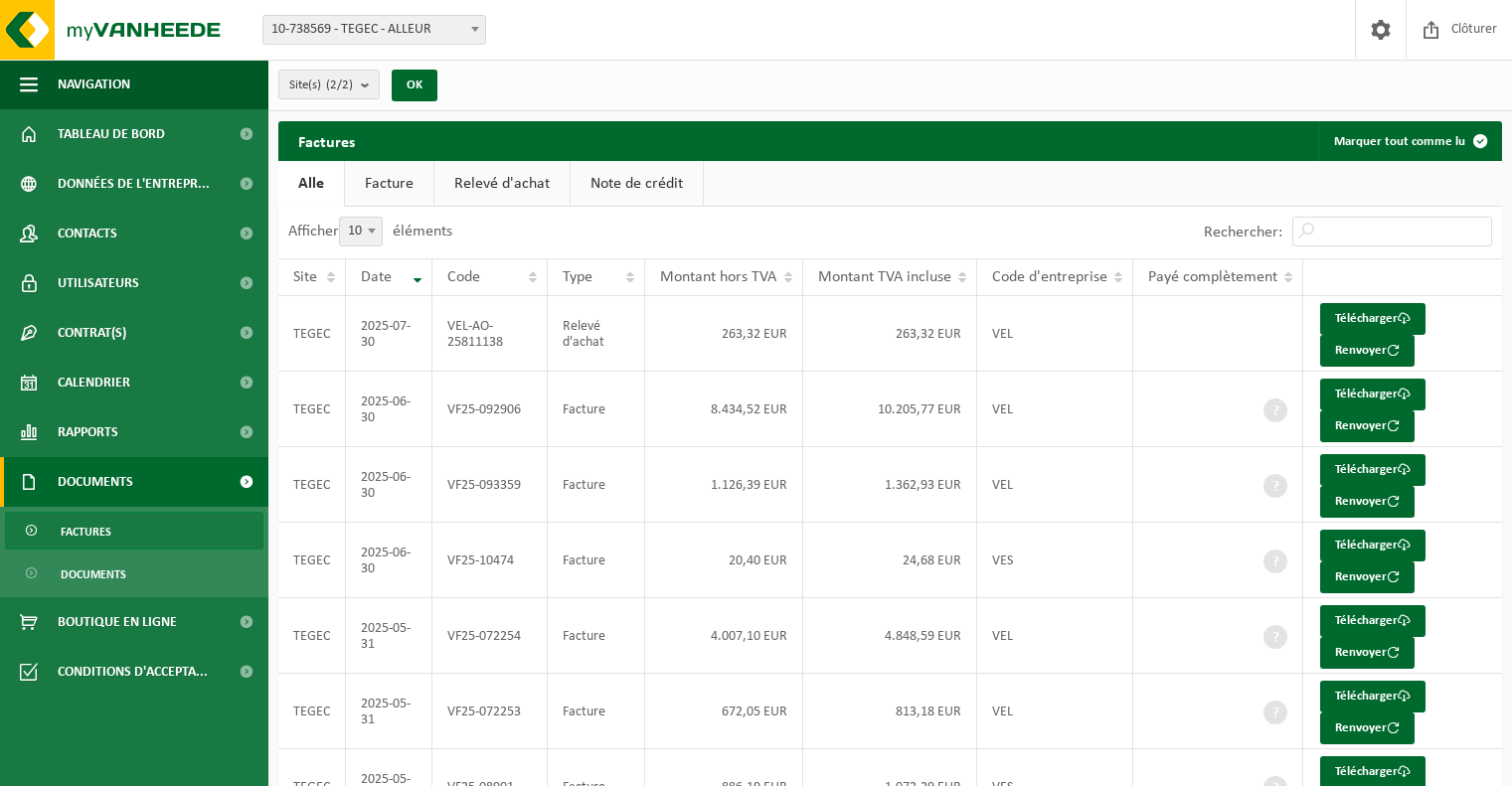 scroll, scrollTop: 0, scrollLeft: 0, axis: both 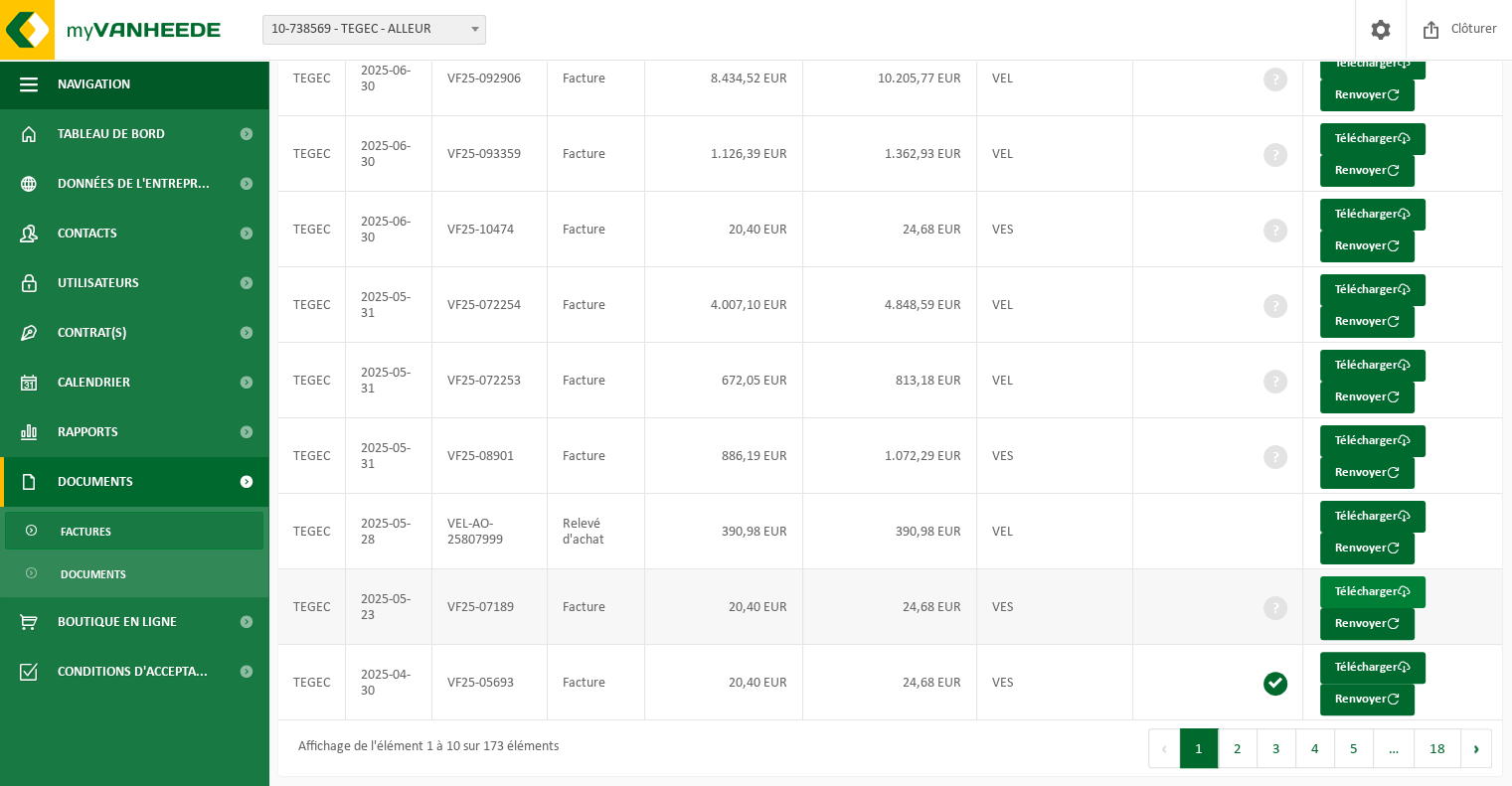 click on "Télécharger" at bounding box center [1373, 592] 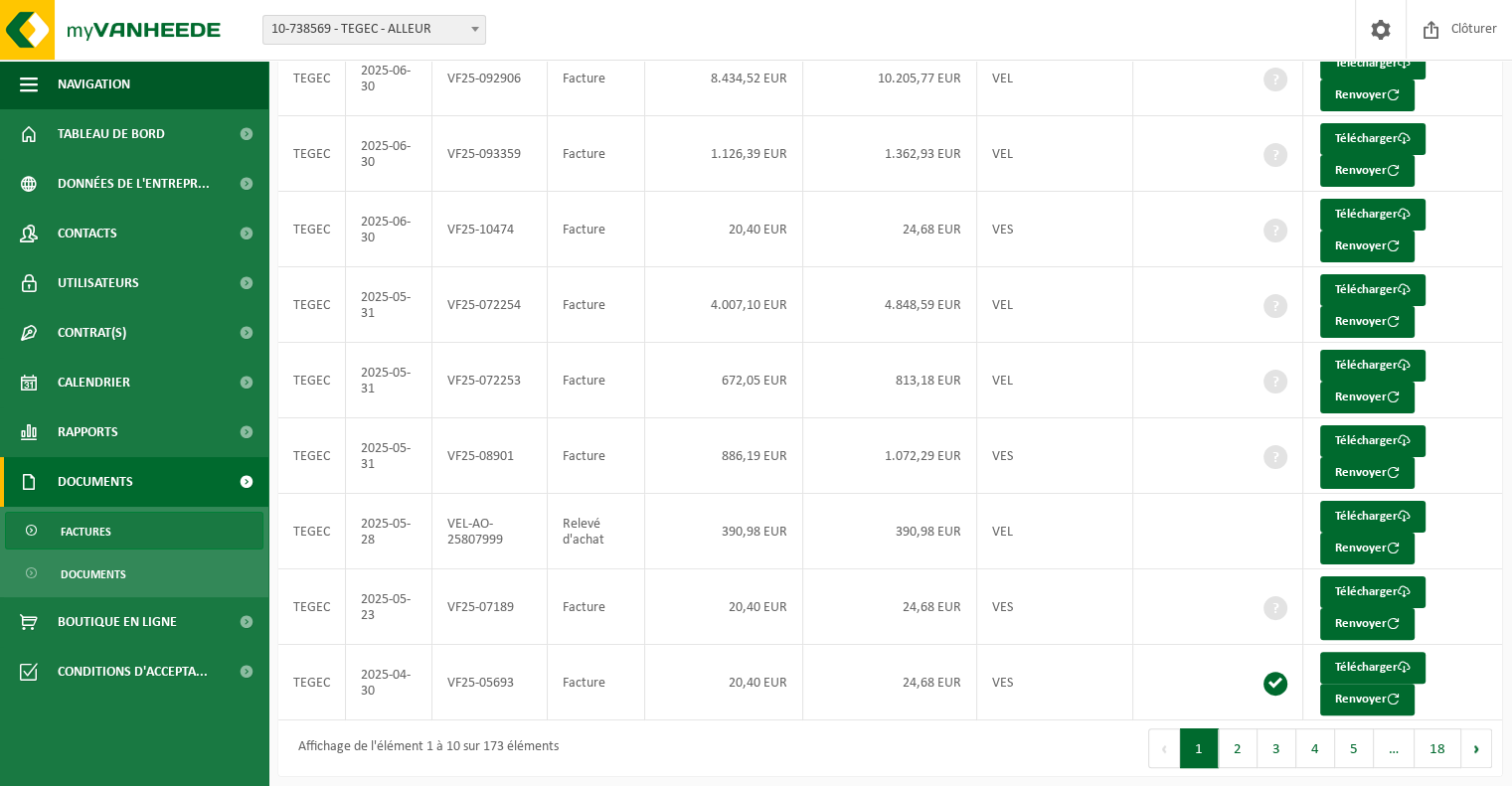 click on "Documents" at bounding box center (134, 482) 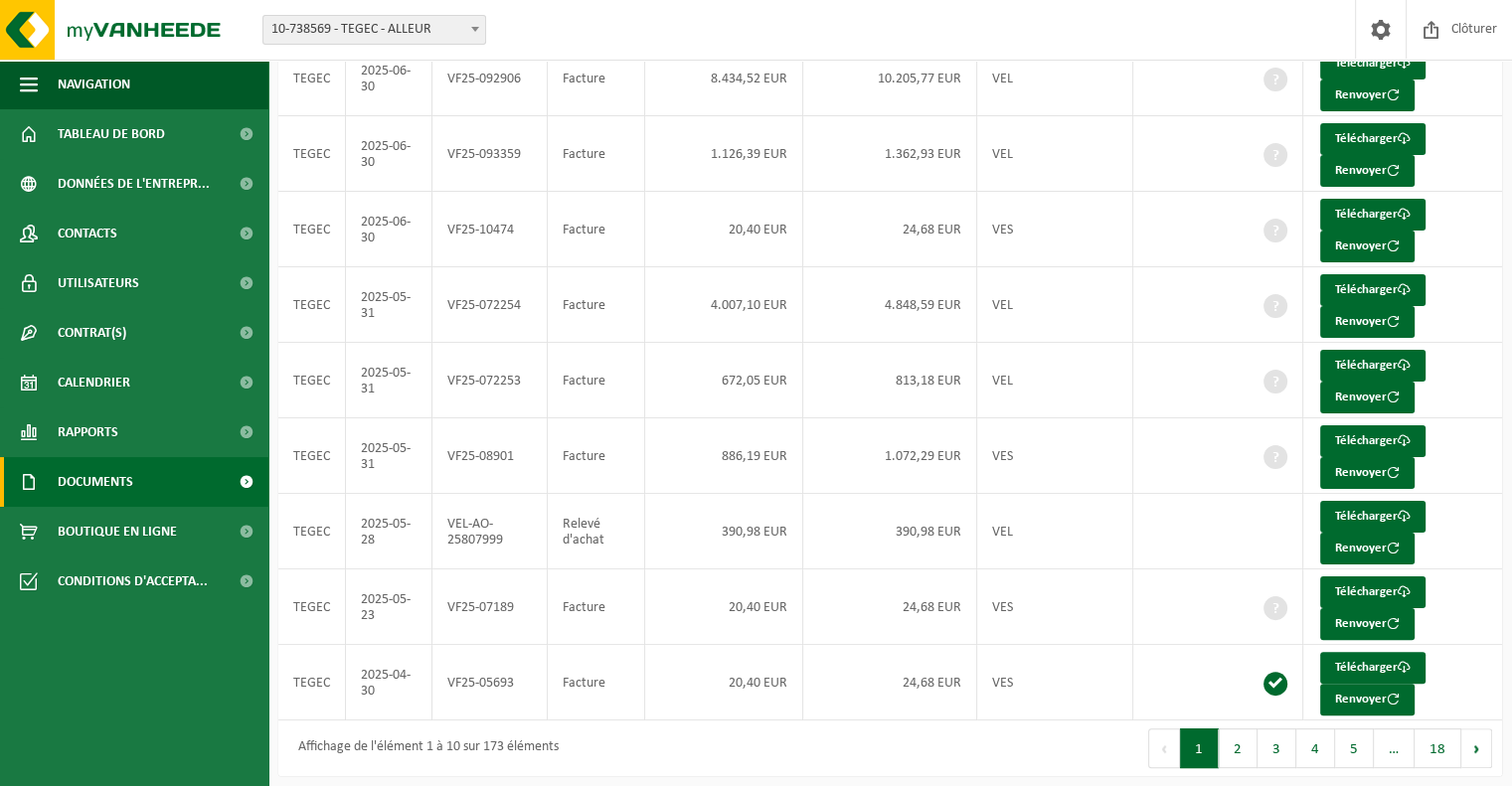click at bounding box center [246, 482] 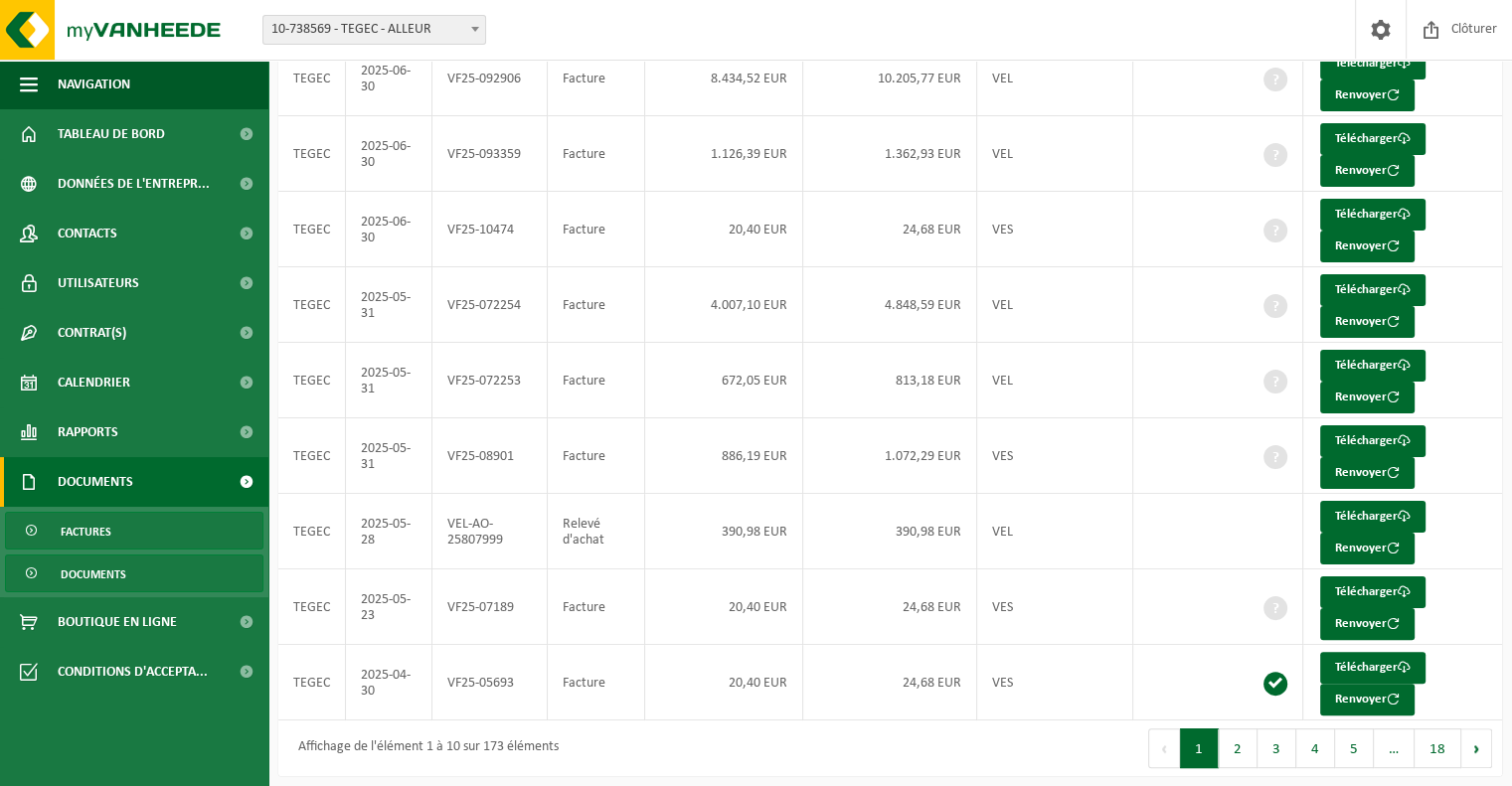 click on "Documents" at bounding box center (134, 573) 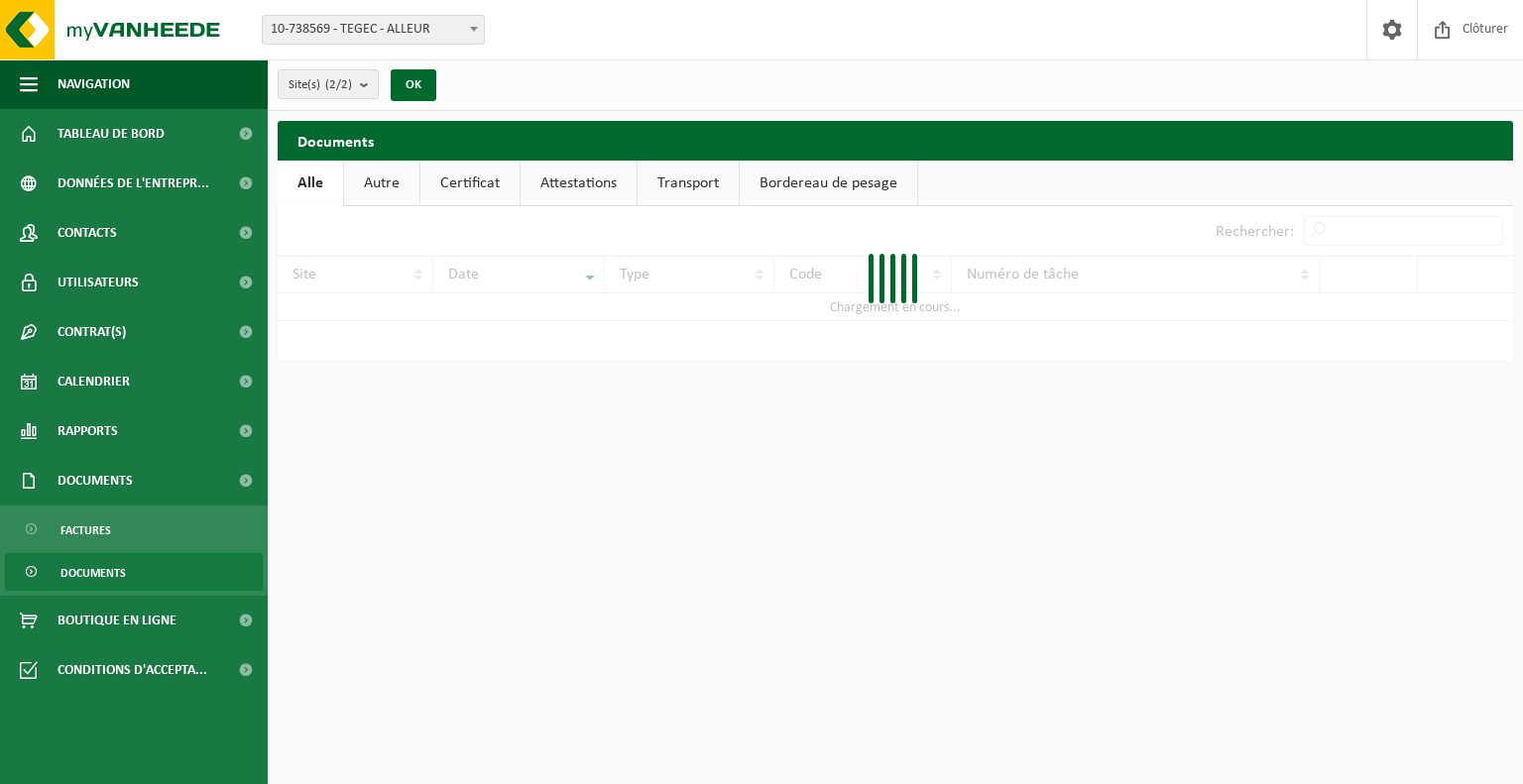 scroll, scrollTop: 0, scrollLeft: 0, axis: both 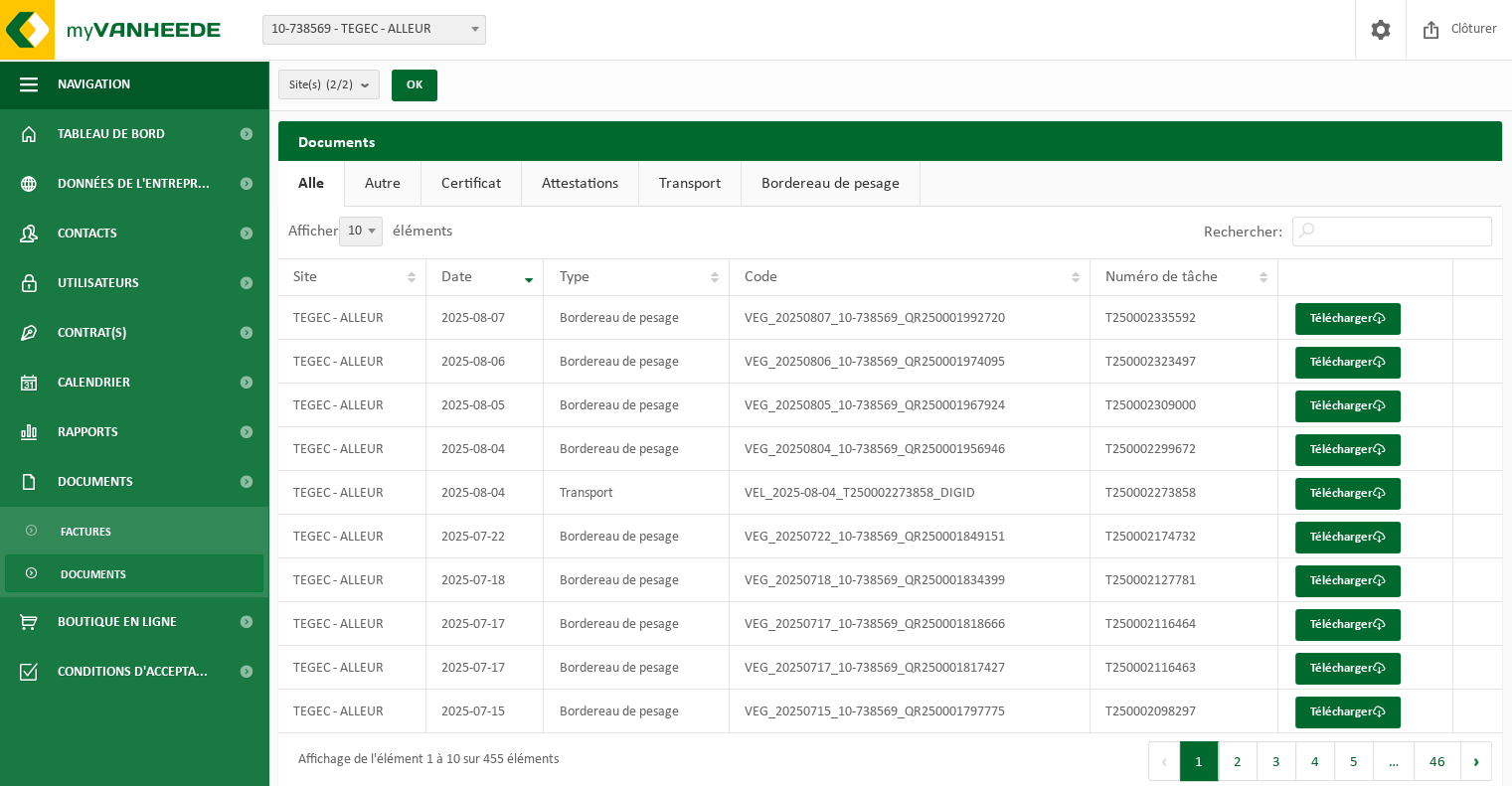 click on "Transport" at bounding box center [690, 184] 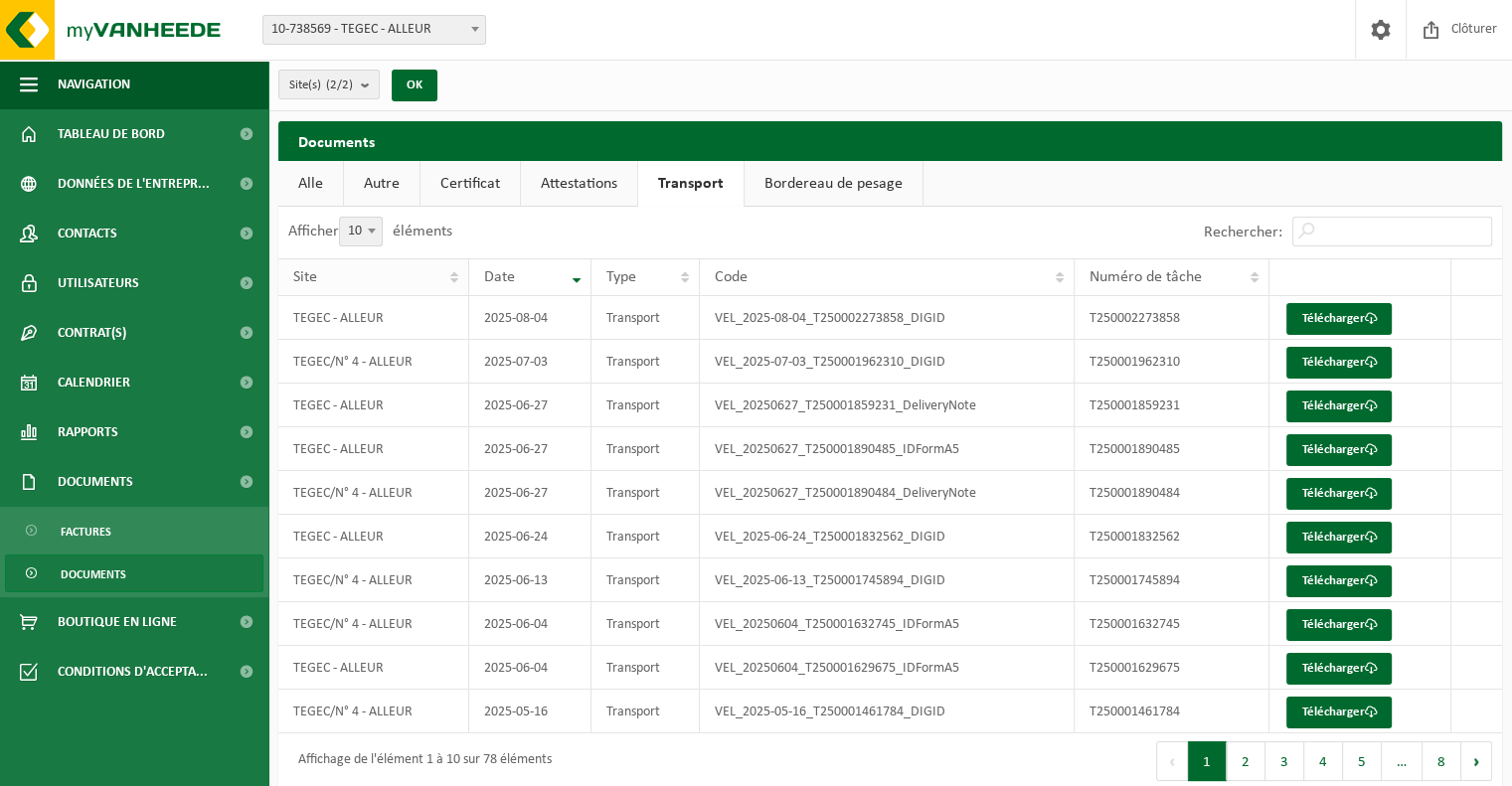 click on "Site" at bounding box center [374, 277] 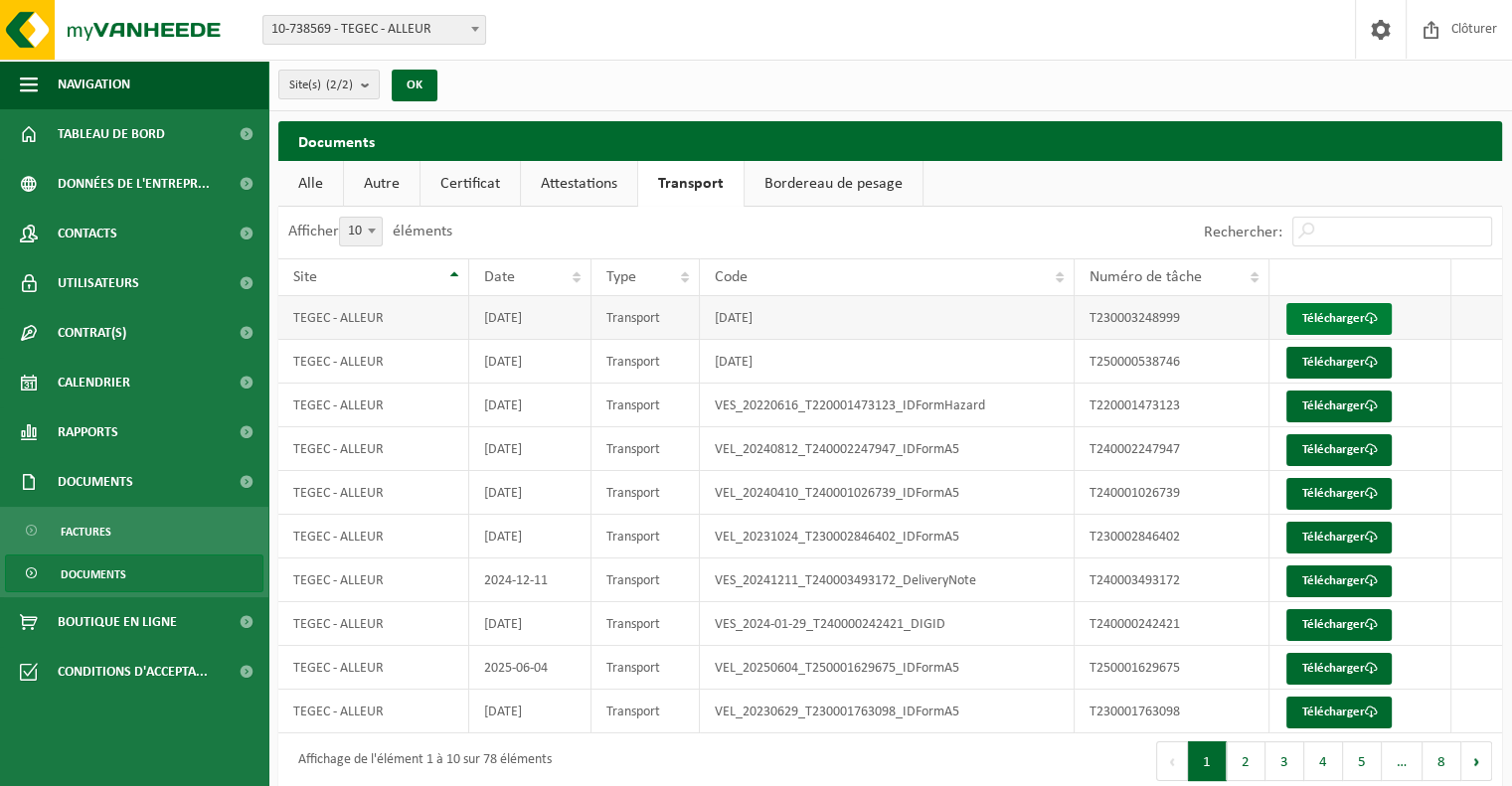 click on "Télécharger" at bounding box center (1339, 319) 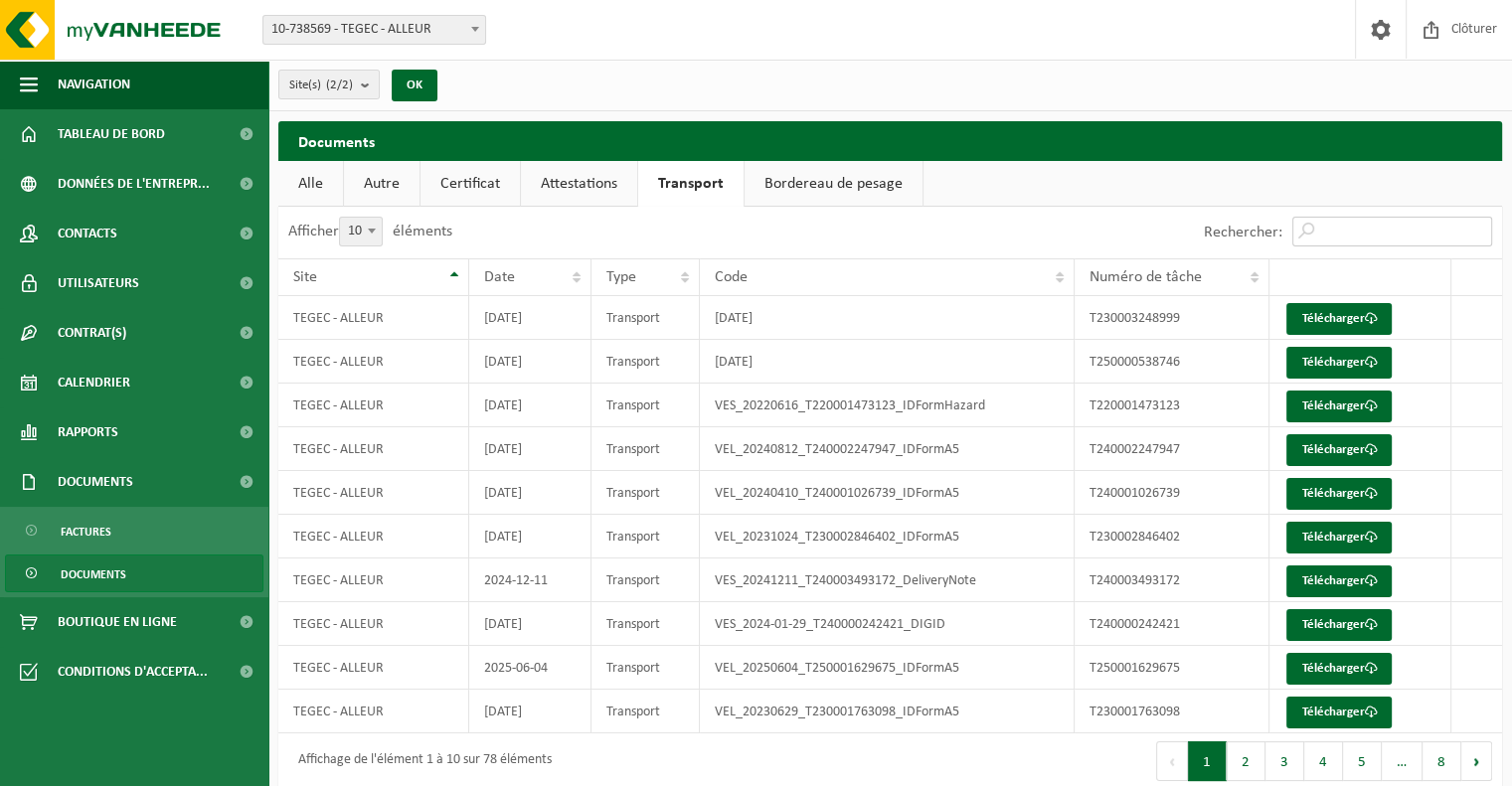 click on "Rechercher:" at bounding box center (1392, 232) 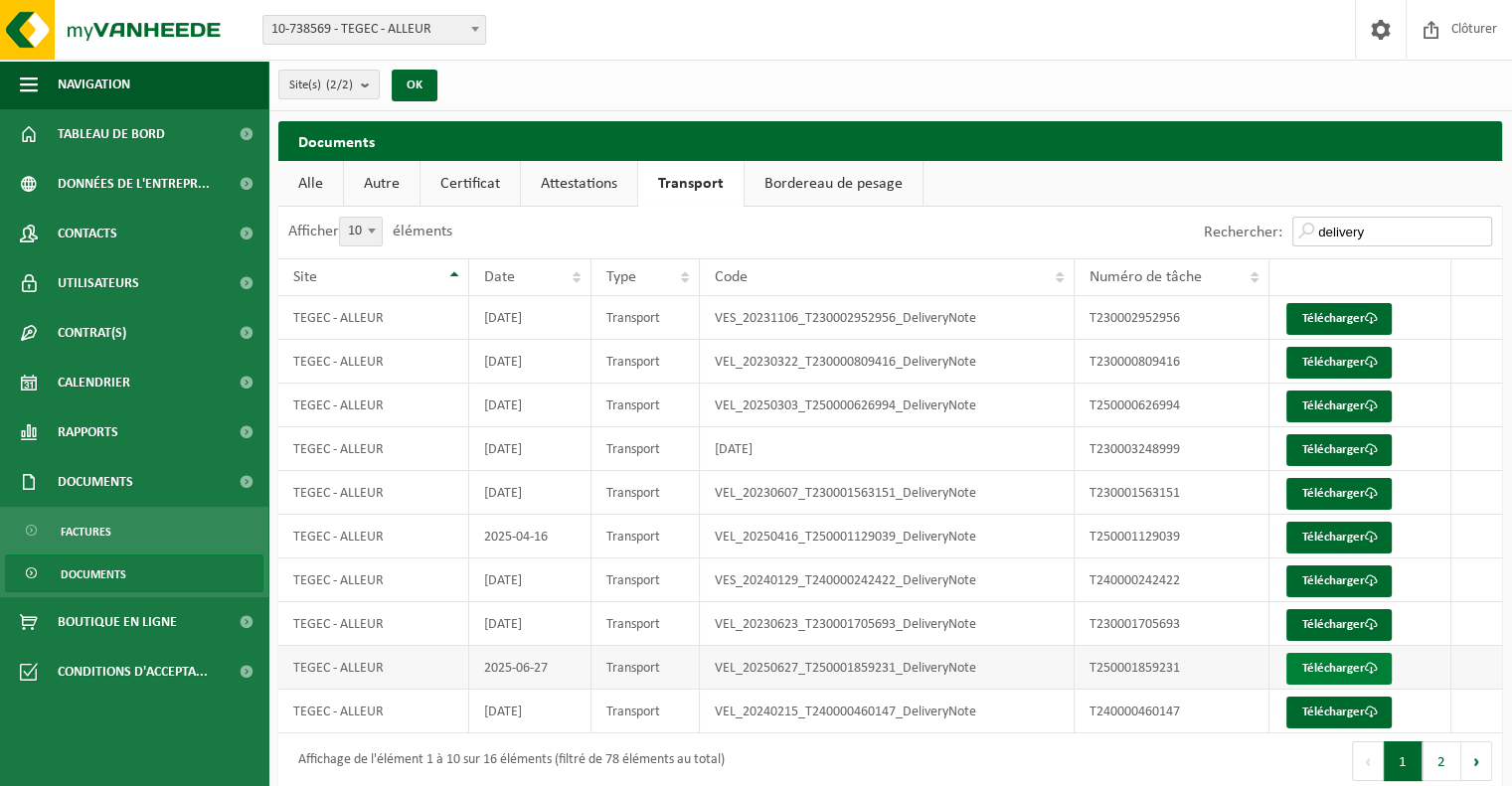 type on "delivery" 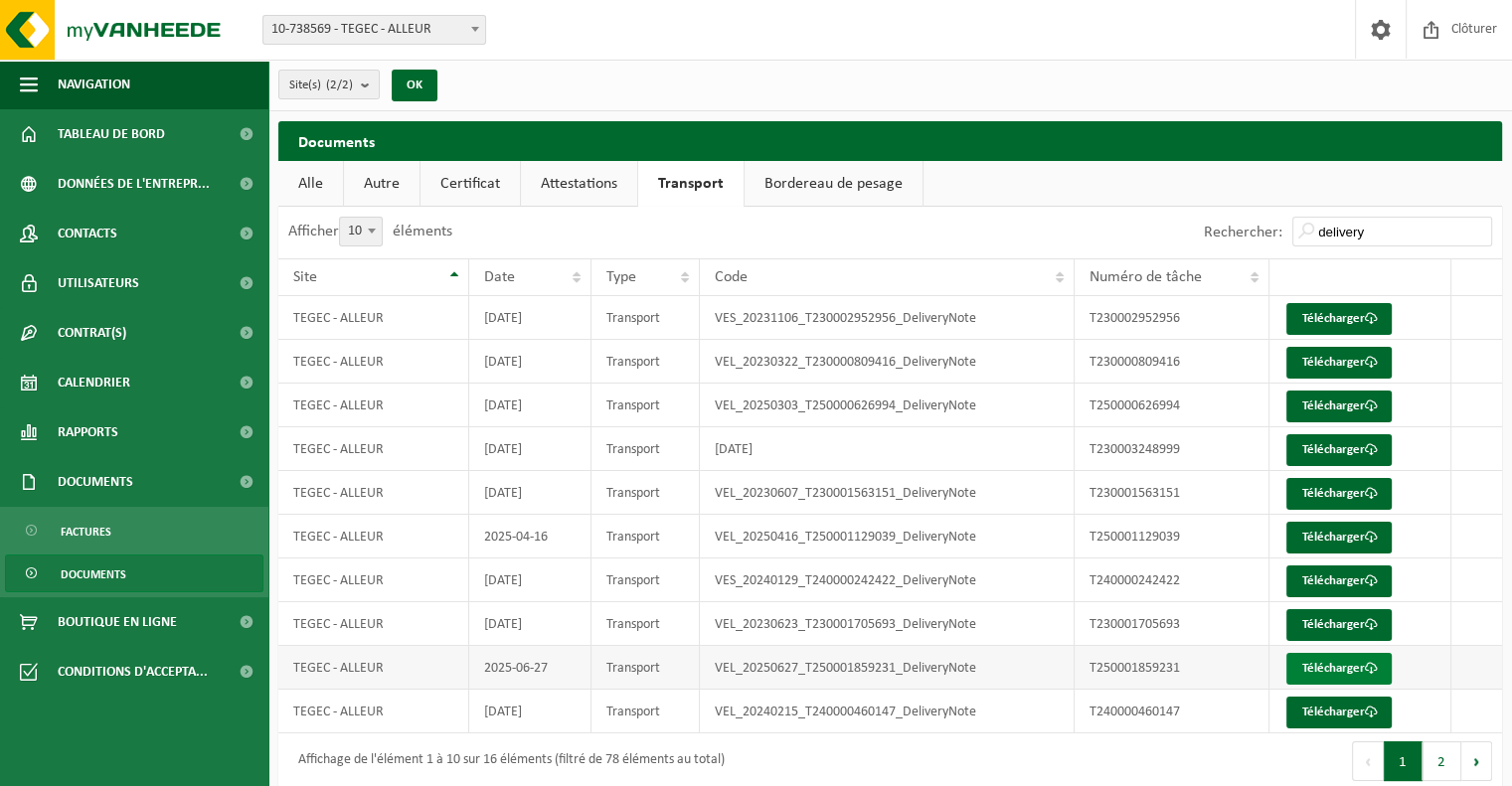 click on "Télécharger" at bounding box center [1339, 669] 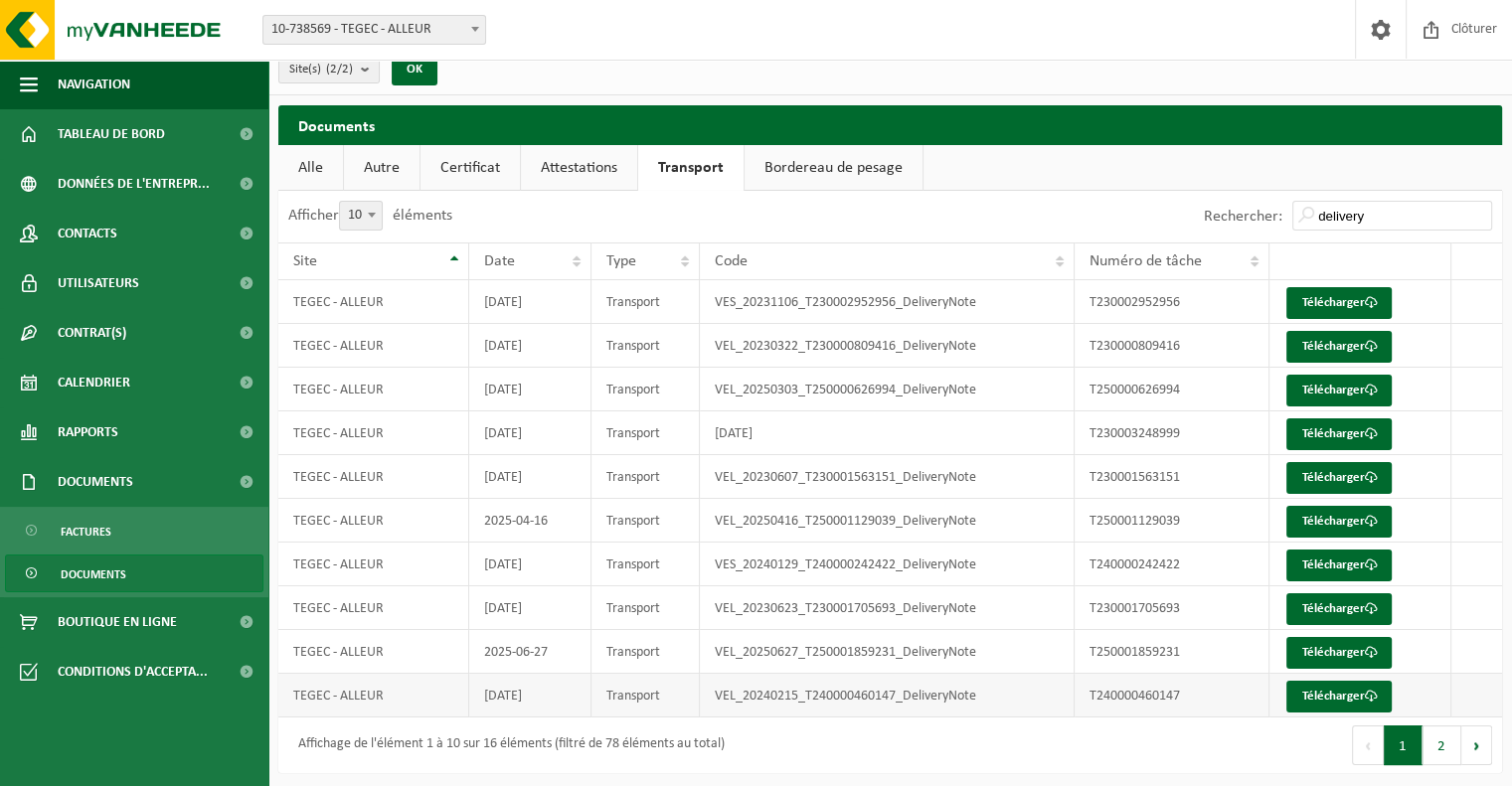 scroll, scrollTop: 19, scrollLeft: 0, axis: vertical 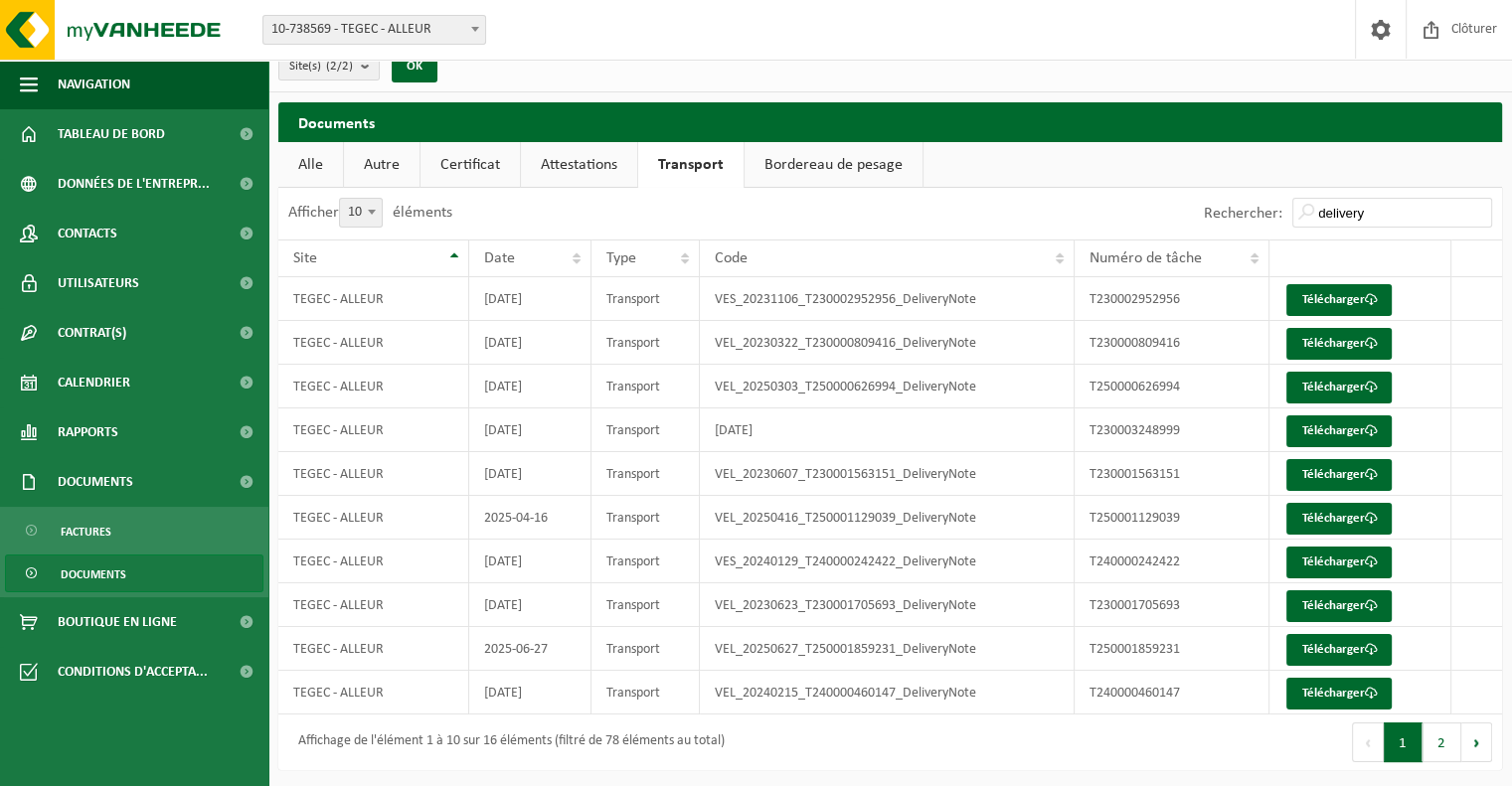 click on "2" at bounding box center (1441, 742) 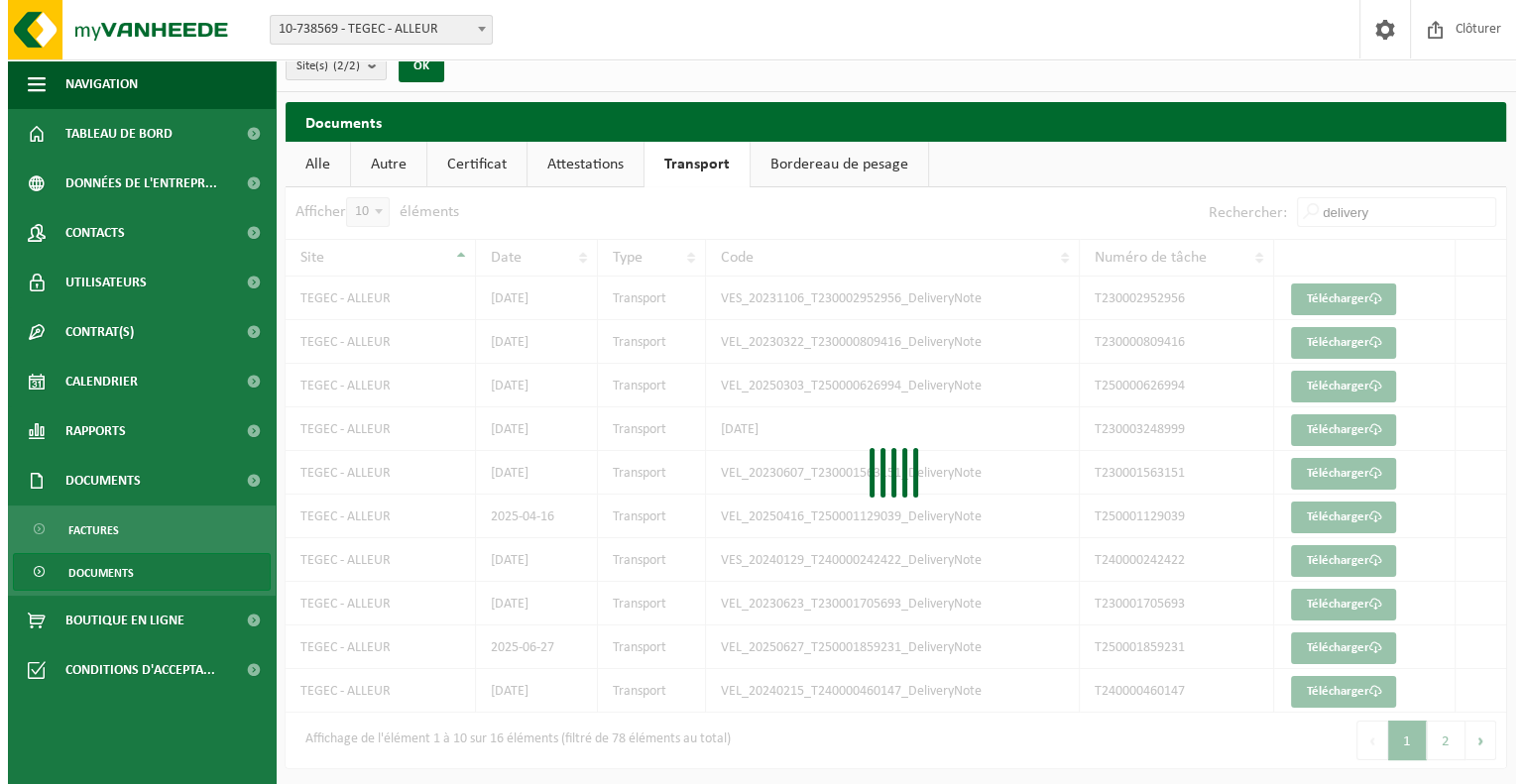 scroll, scrollTop: 0, scrollLeft: 0, axis: both 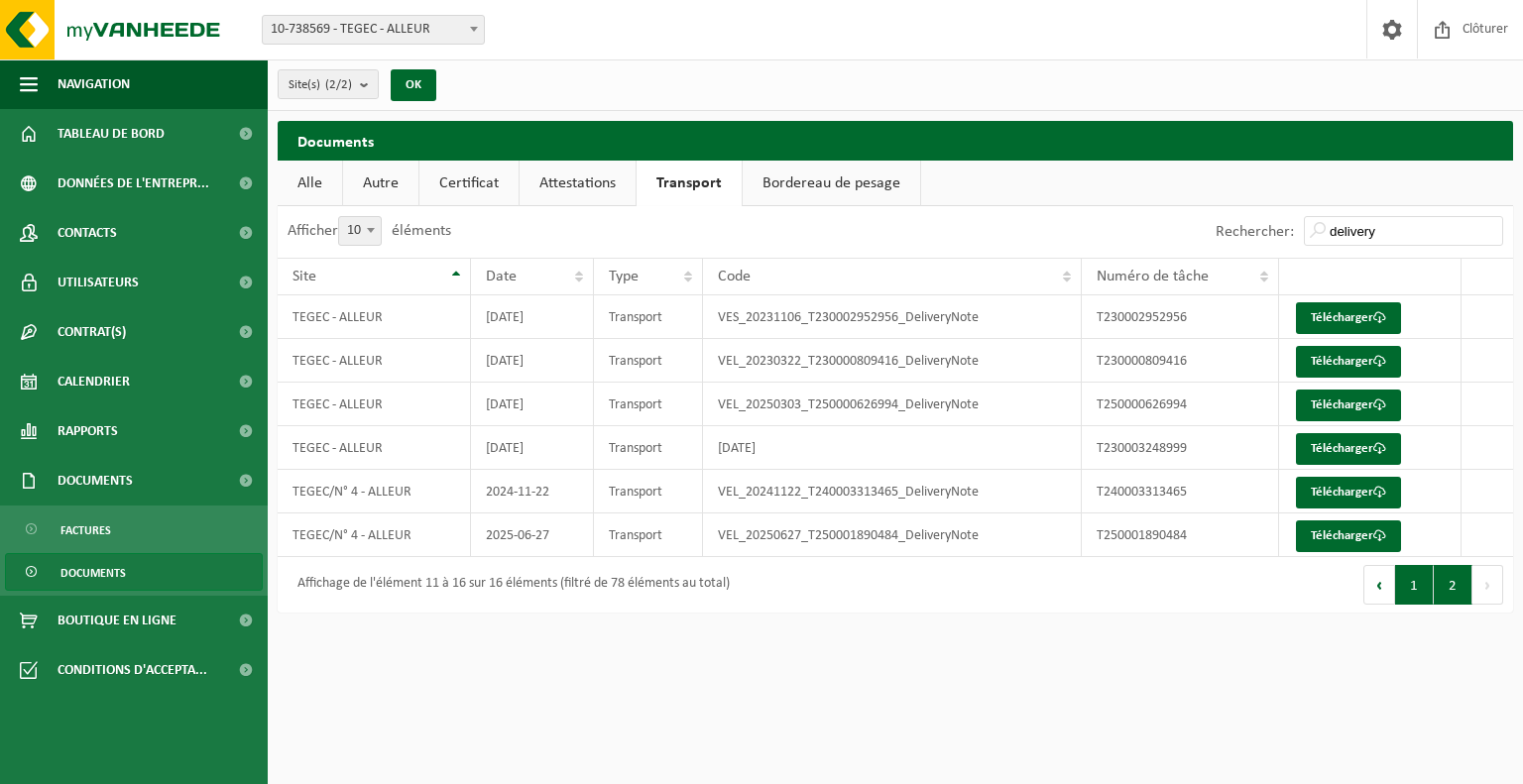 click on "1" at bounding box center (1414, 585) 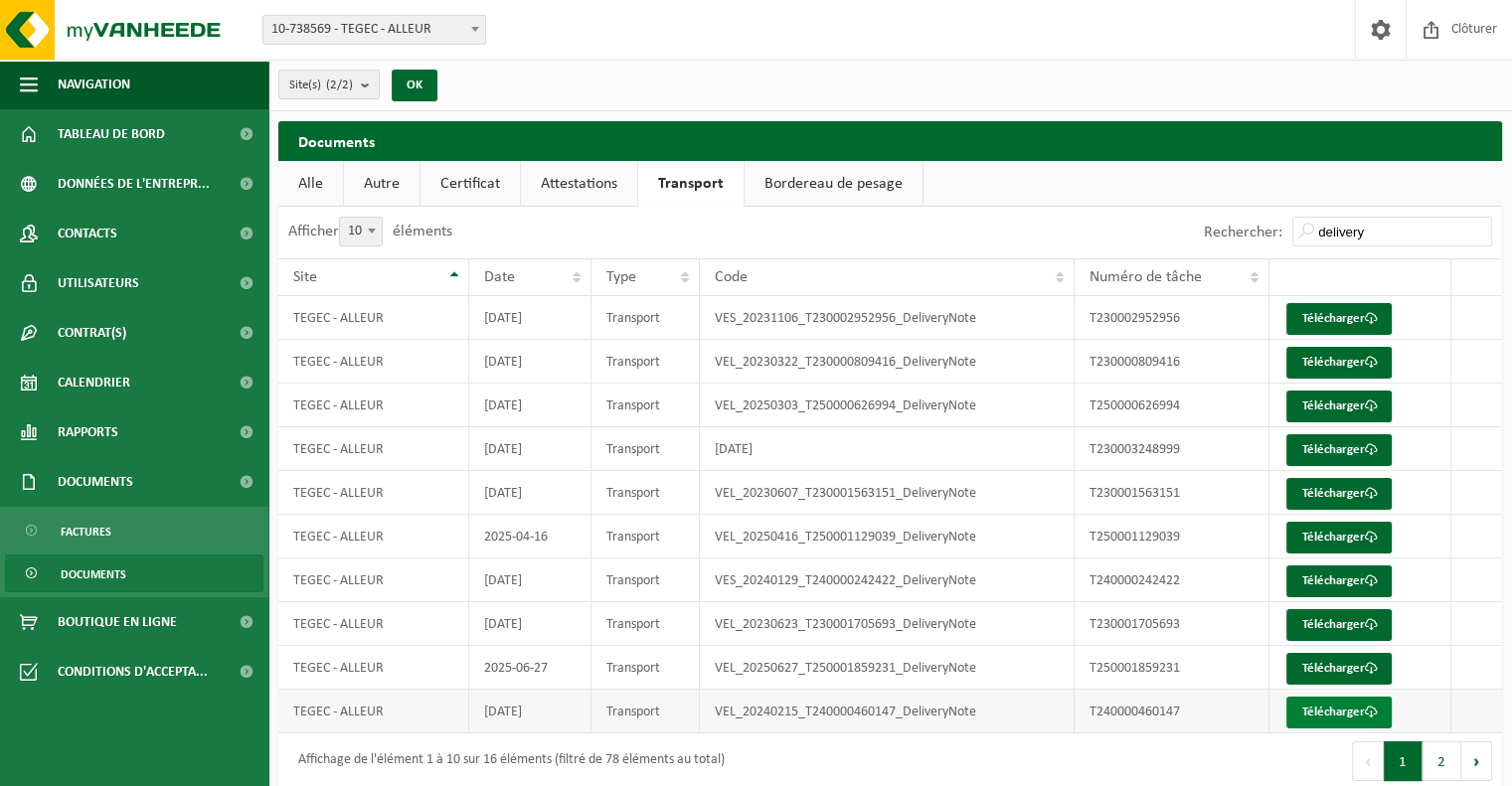 click on "Télécharger" at bounding box center [1339, 712] 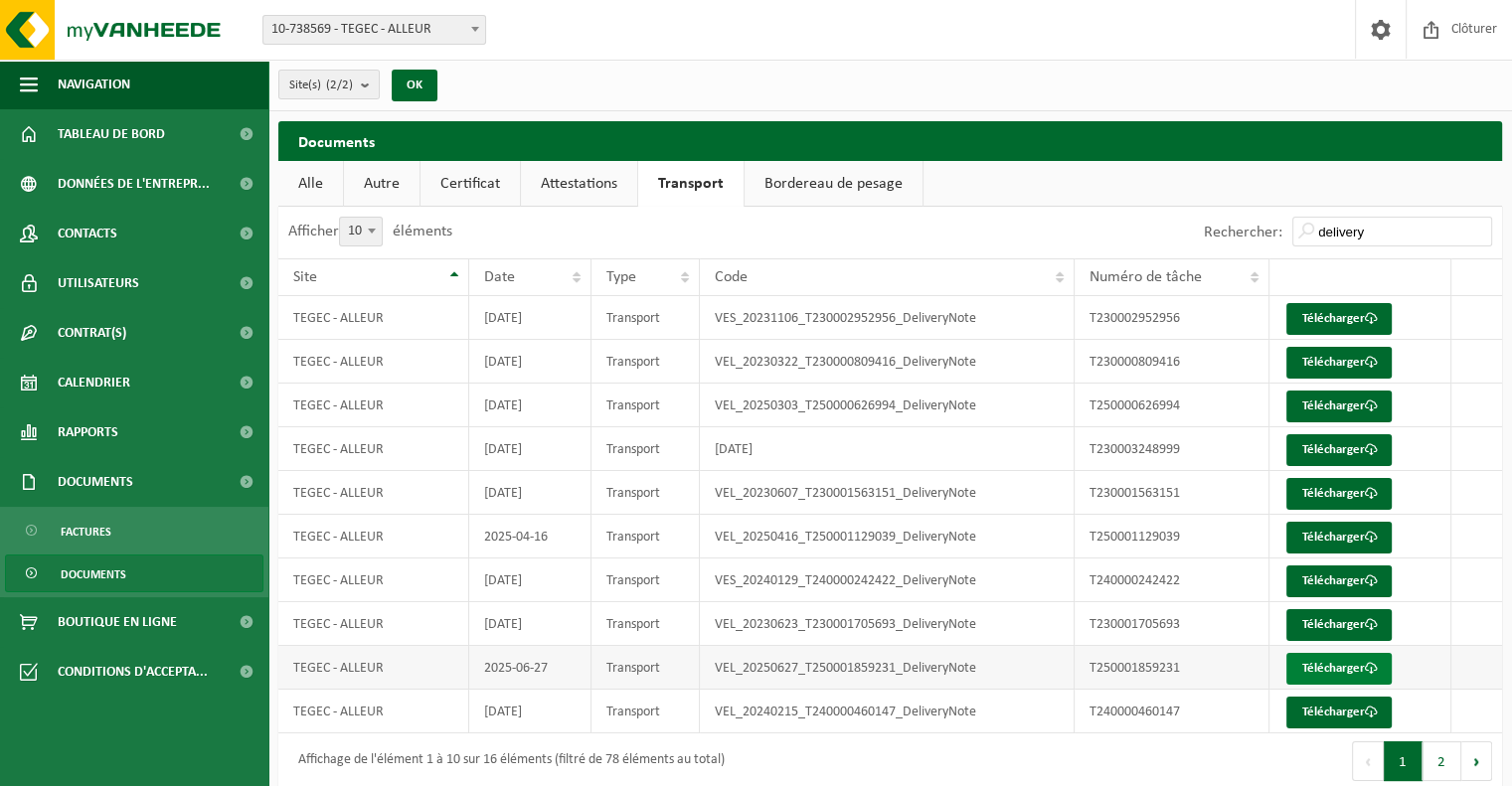 click on "Télécharger" at bounding box center (1339, 669) 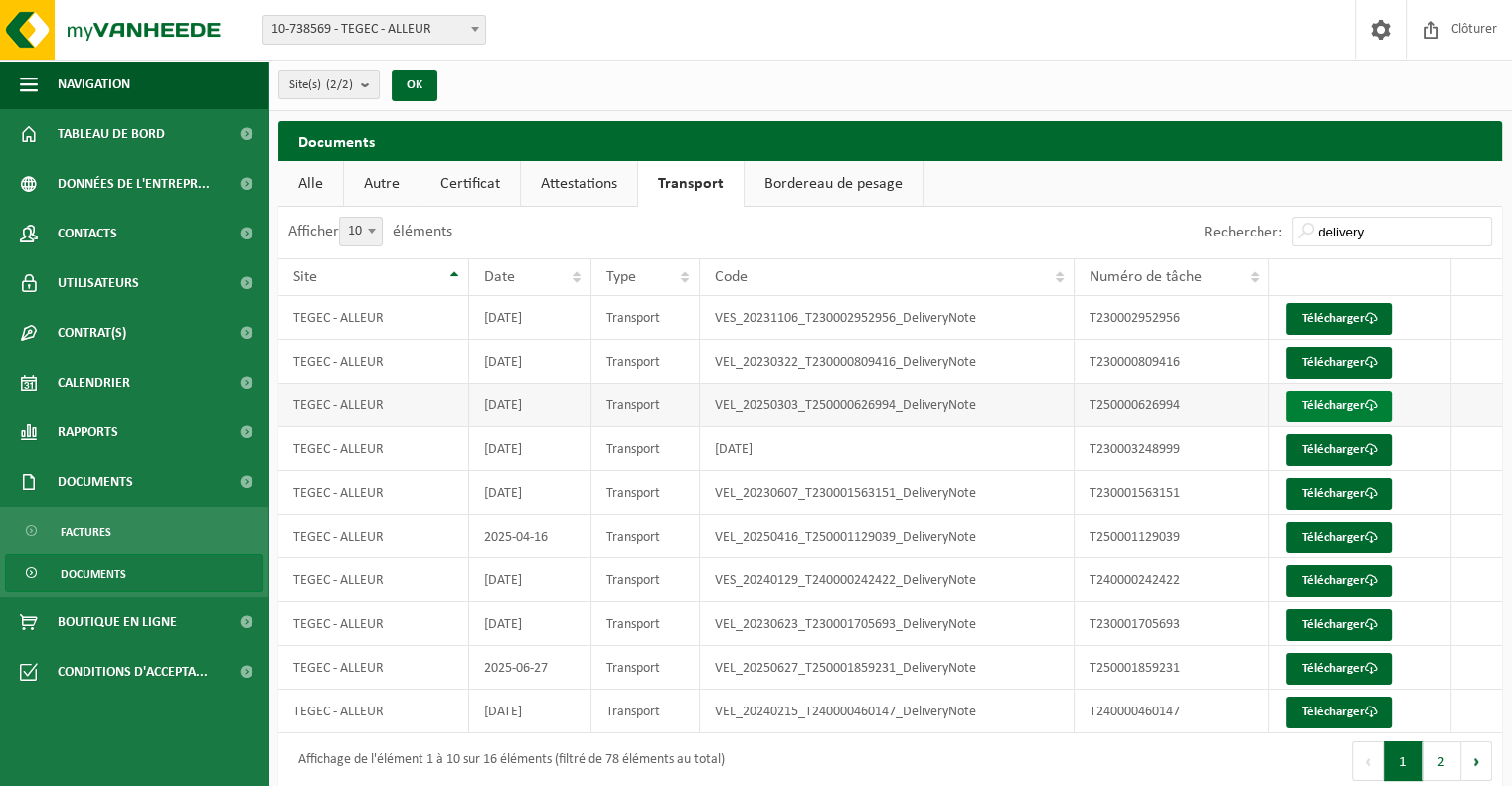 click on "Télécharger" at bounding box center [1339, 406] 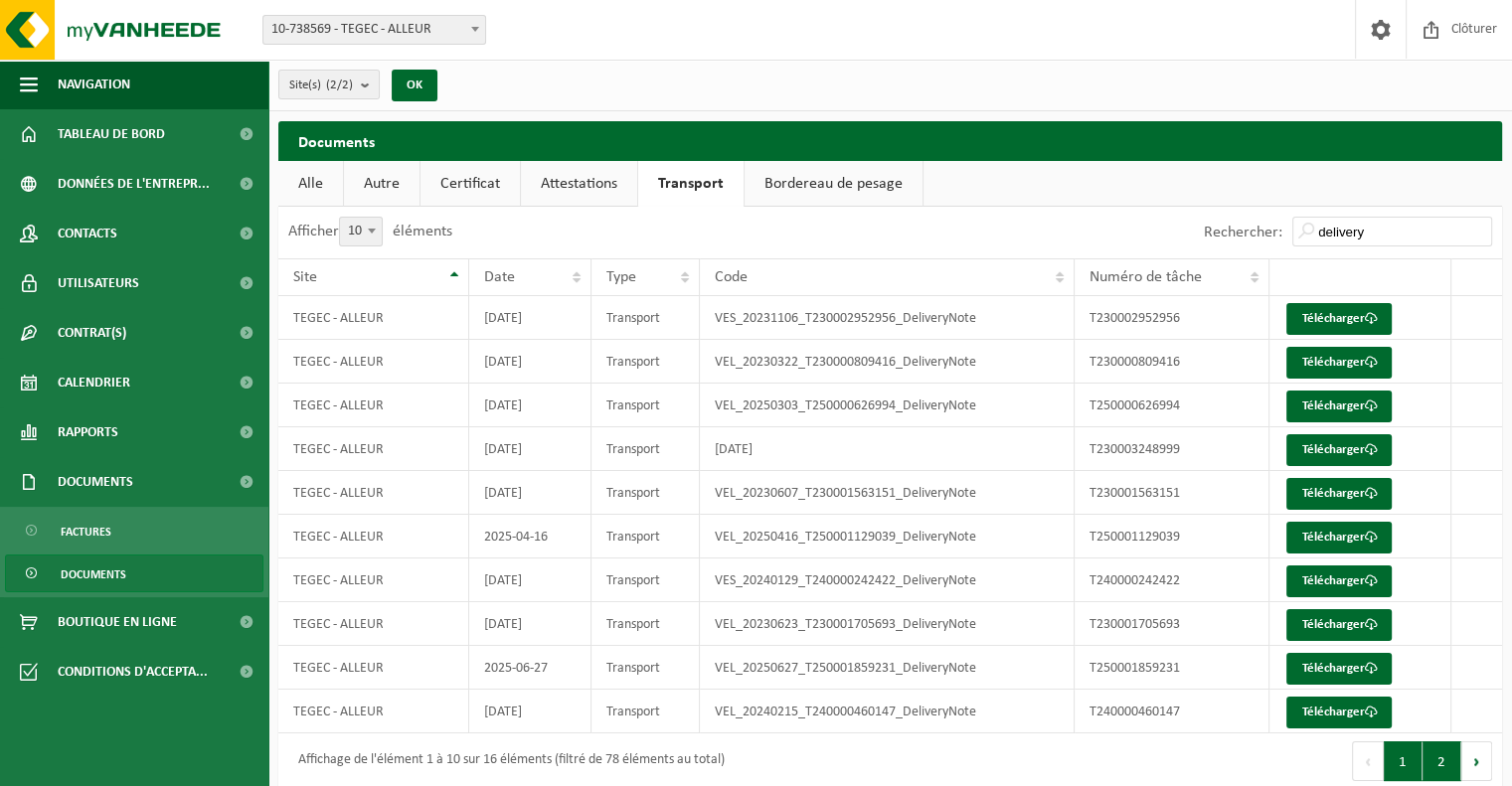 click on "2" at bounding box center [1441, 761] 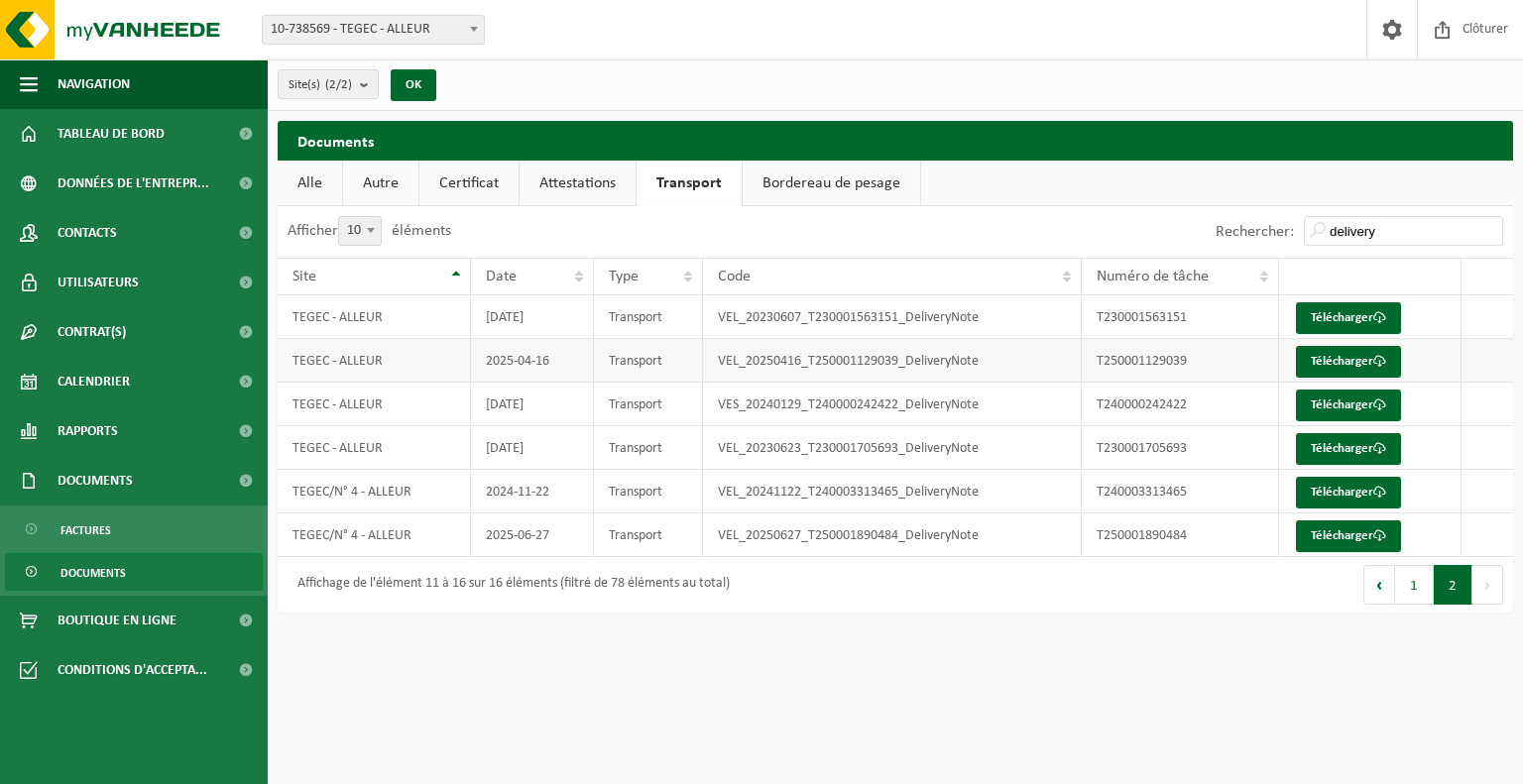 click on "2025-04-16" at bounding box center (532, 361) 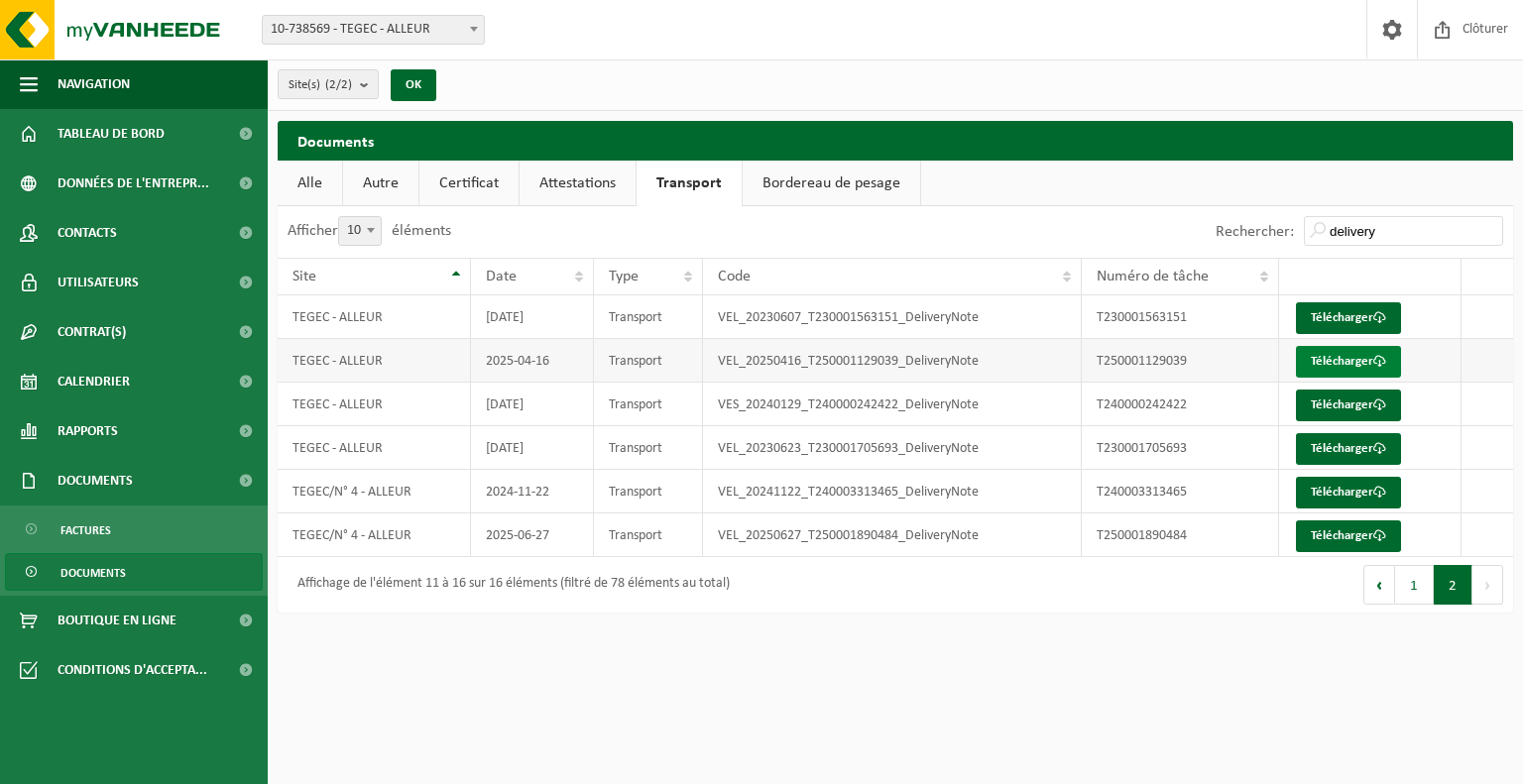 click on "Télécharger" at bounding box center (1348, 362) 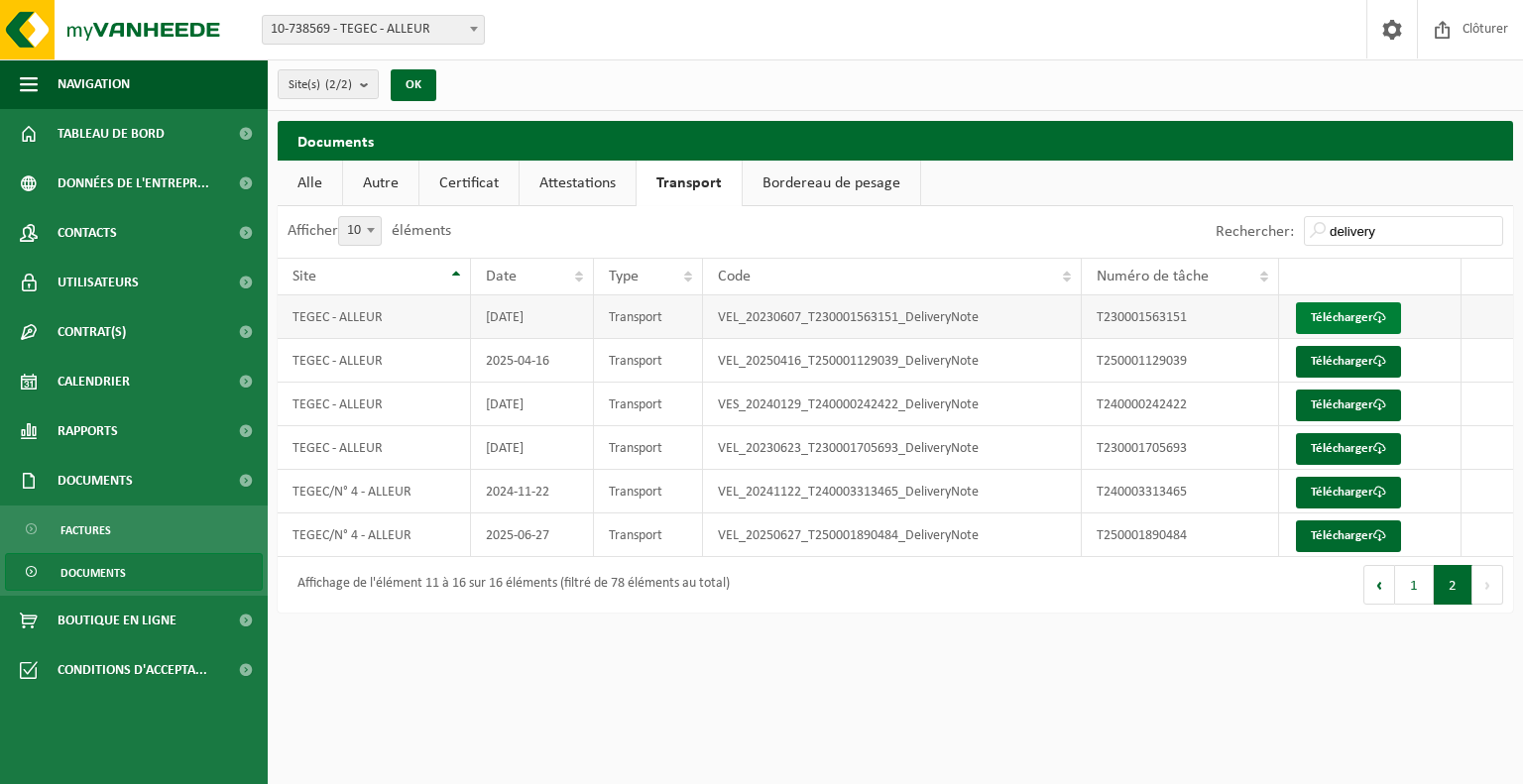 click on "Télécharger" at bounding box center (1348, 318) 